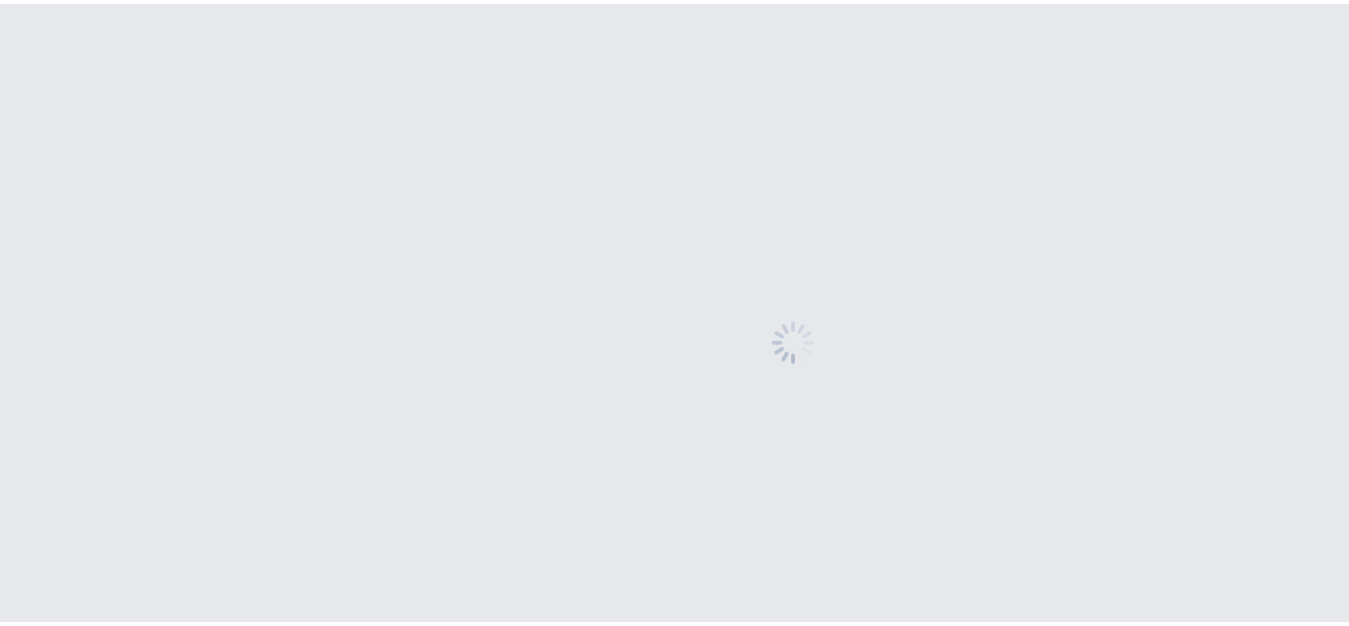 scroll, scrollTop: 0, scrollLeft: 0, axis: both 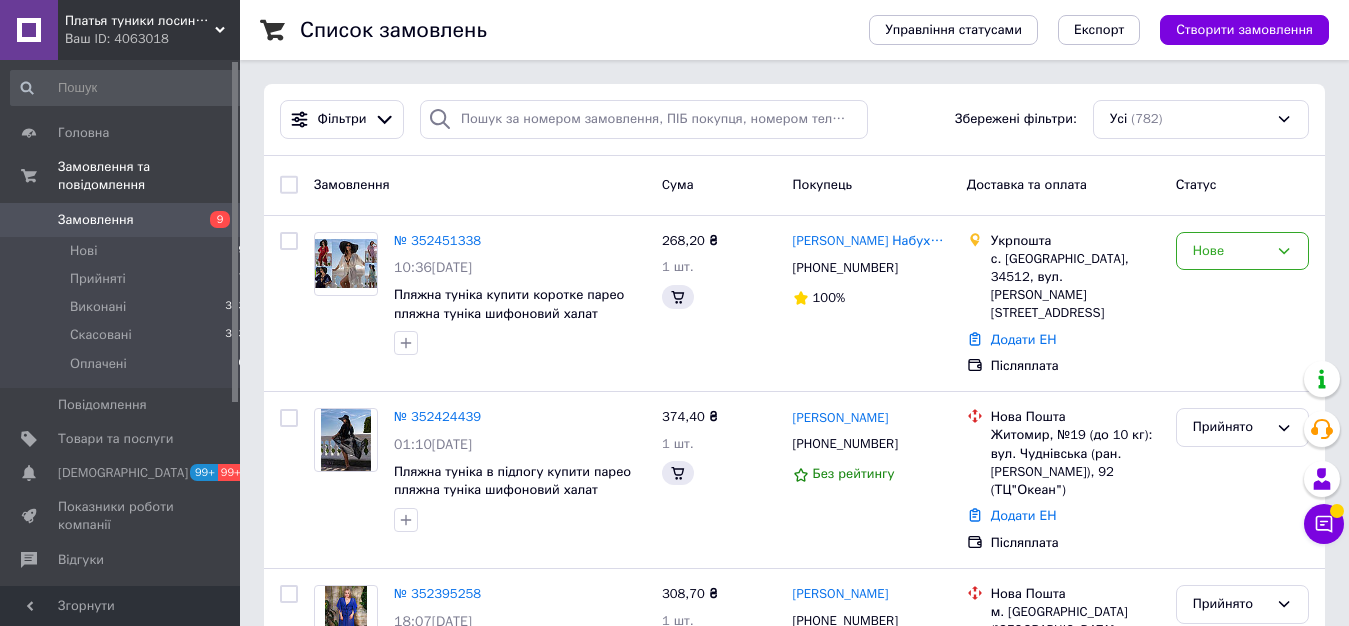 click on "Список замовлень Управління статусами Експорт Створити замовлення Фільтри Збережені фільтри: Усі (782) Замовлення Cума Покупець Доставка та оплата Статус № 352451338 10:36, 13.07.2025 Пляжна туніка купити коротке парео пляжна туніка шифоновий халат 268,20 ₴ 1 шт. Оксана Набухотна +380990231170 100% Укрпошта с. Стрільськ, 34512, вул. Богатирьова, 11 Додати ЕН Післяплата Нове № 352424439 01:10, 13.07.2025 Пляжна туніка в підлогу купити парео пляжна туніка шифоновий халат 374,40 ₴ 1 шт. Анастасія Кенда +380934211832 Без рейтингу Нова Пошта Додати ЕН Післяплата Прийнято № 352395258 18:07, 12.07.2025 308,70 ₴ 1 шт. +380930568303 88%" at bounding box center [794, 9221] 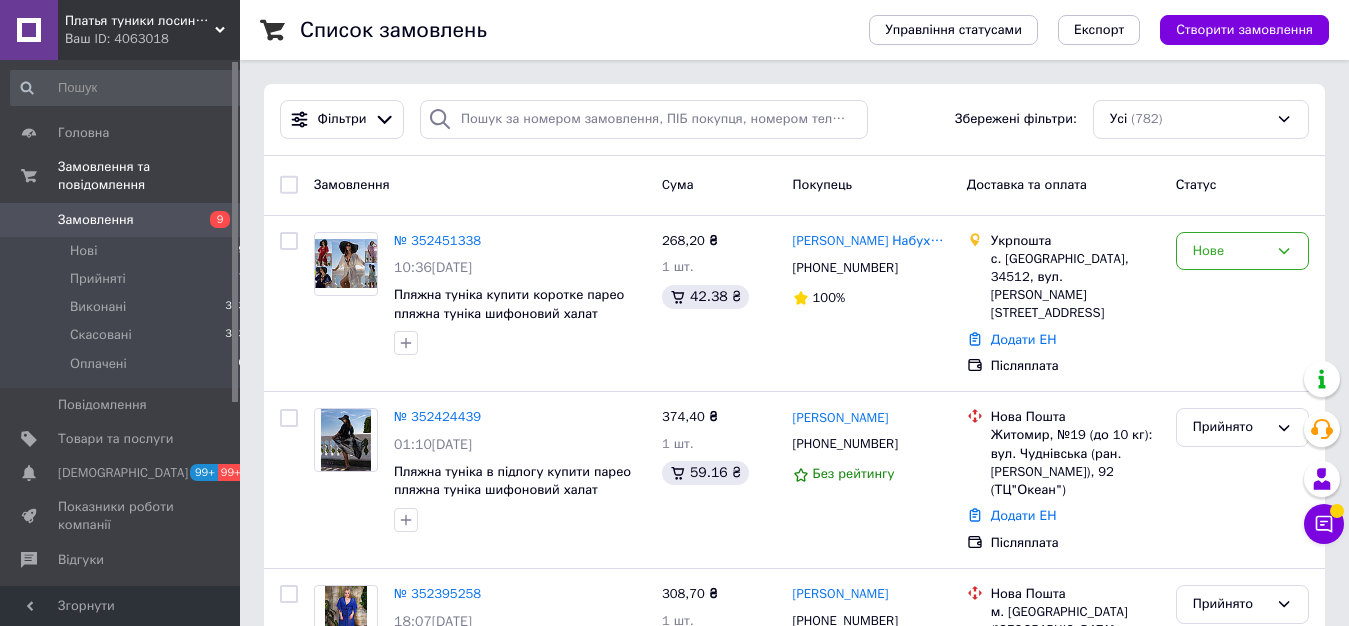 click 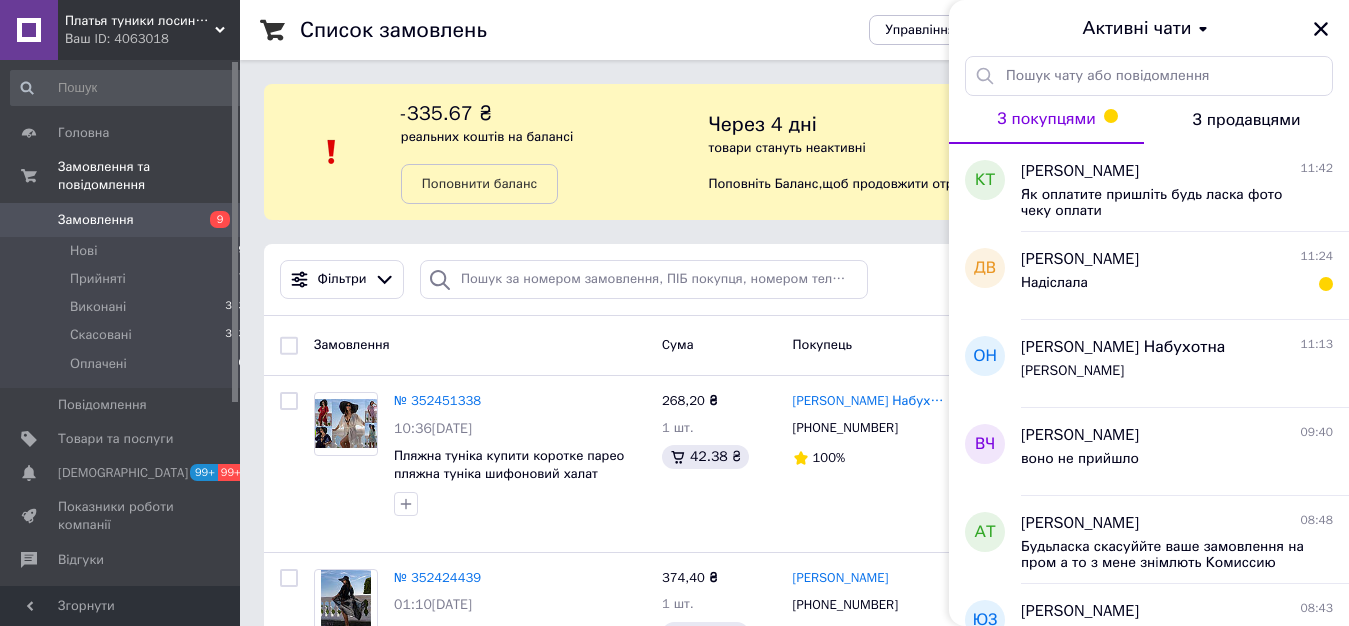 click on "Ваш ID: 4063018" at bounding box center (152, 39) 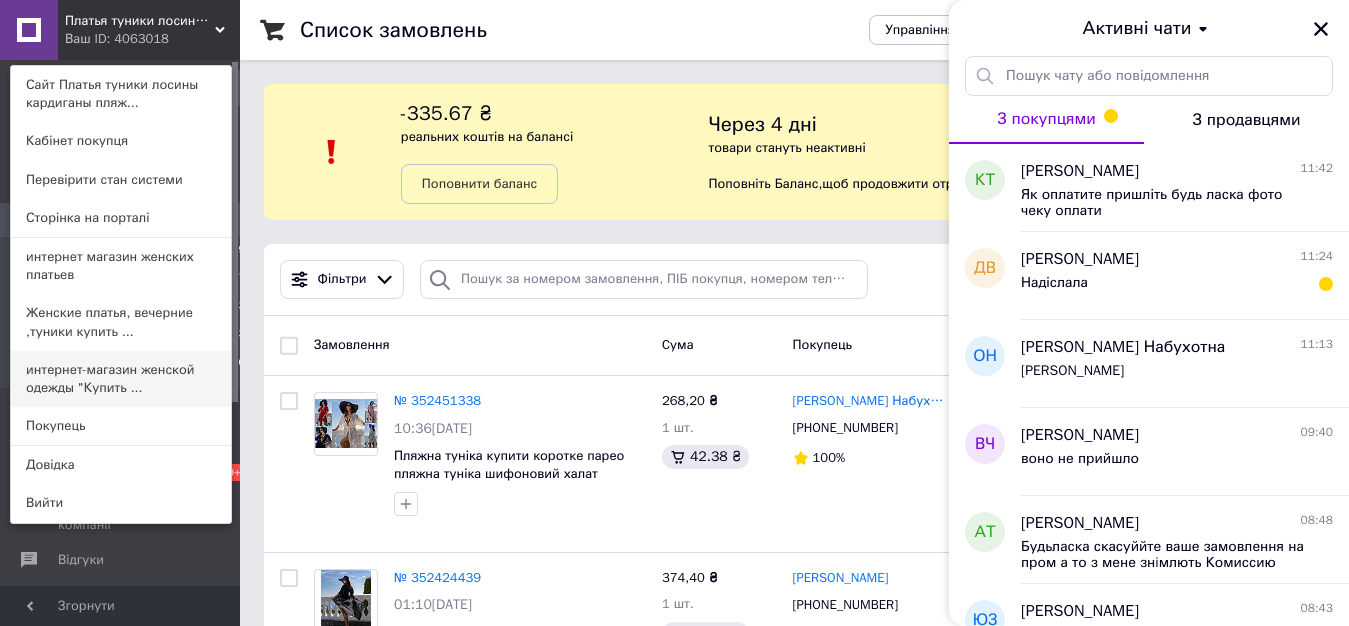 click on "интернет-магазин женской одежды "Купить ..." at bounding box center [121, 379] 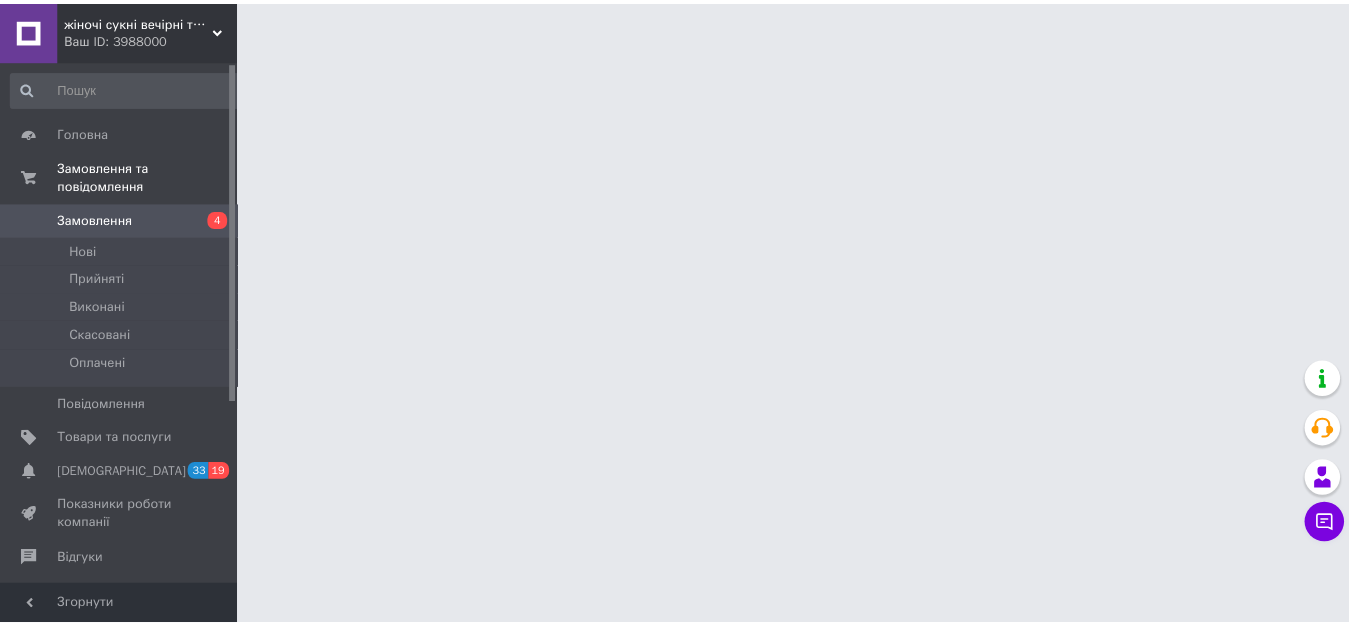 scroll, scrollTop: 0, scrollLeft: 0, axis: both 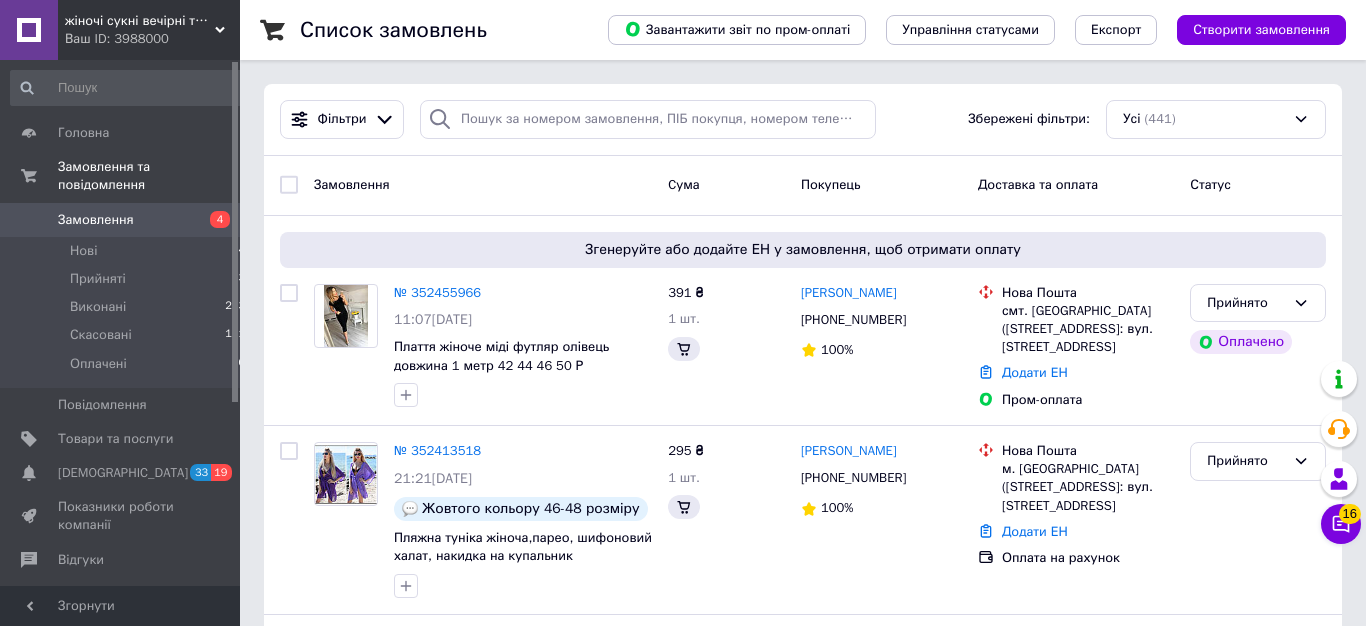 drag, startPoint x: 1342, startPoint y: 502, endPoint x: 1340, endPoint y: 515, distance: 13.152946 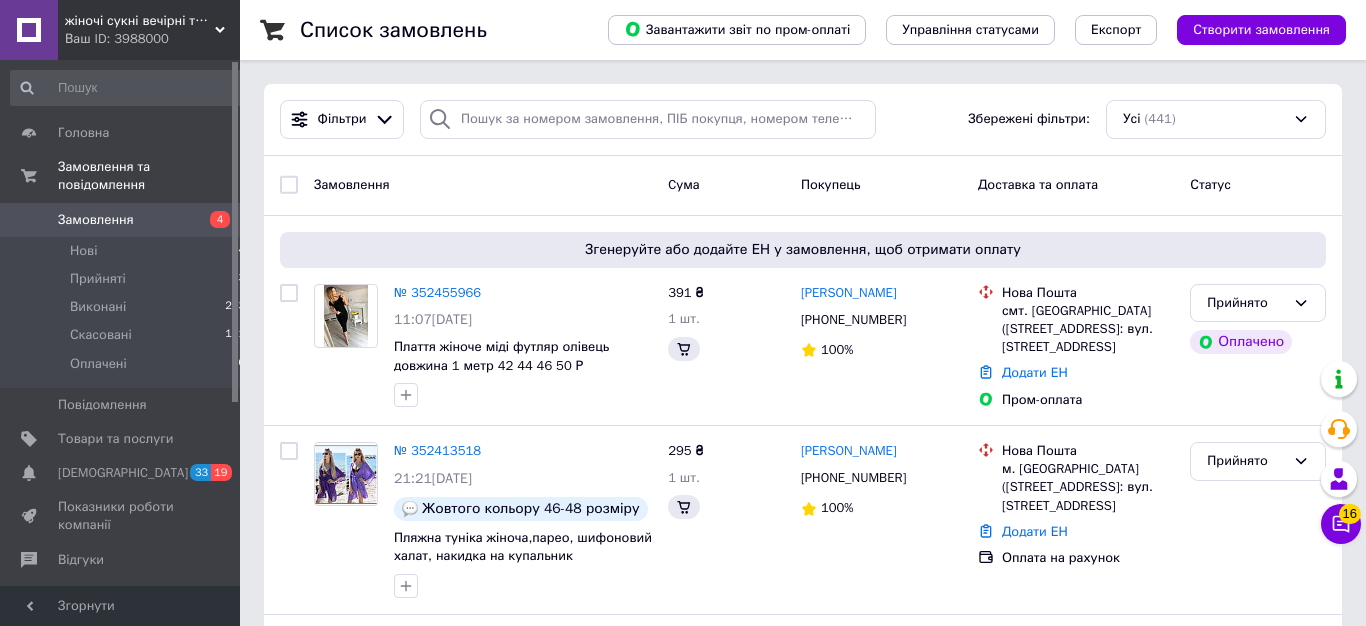 click on "16" at bounding box center [1350, 514] 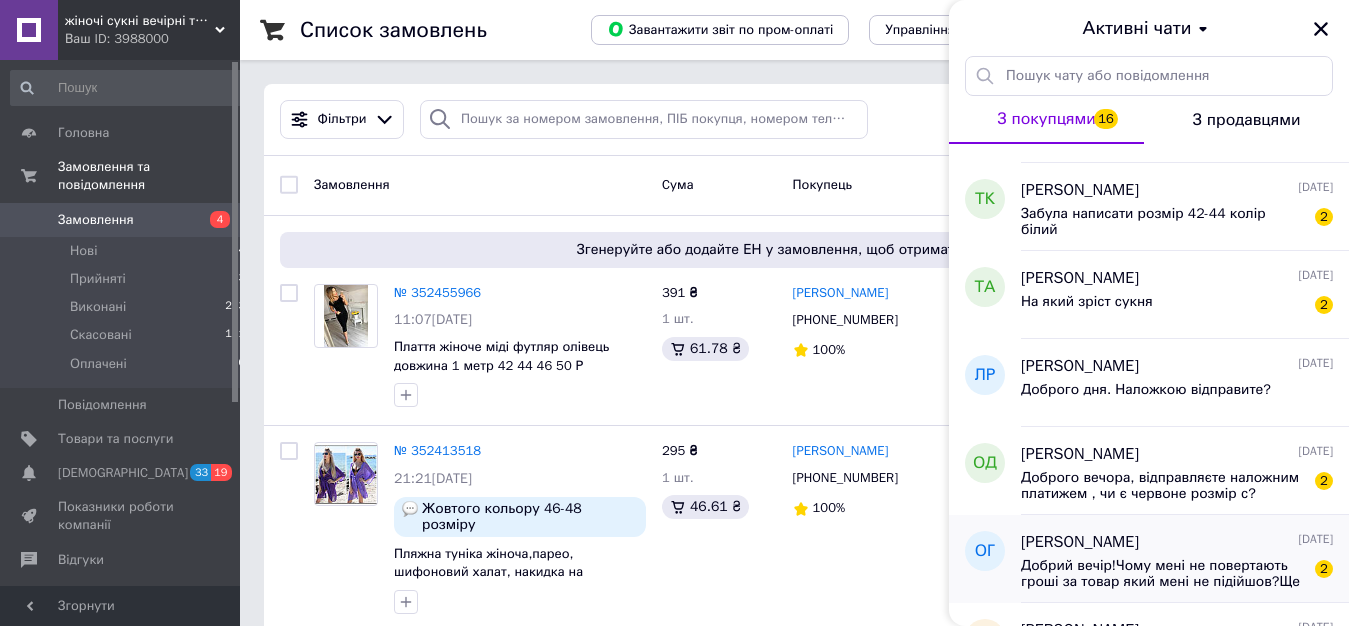 scroll, scrollTop: 0, scrollLeft: 0, axis: both 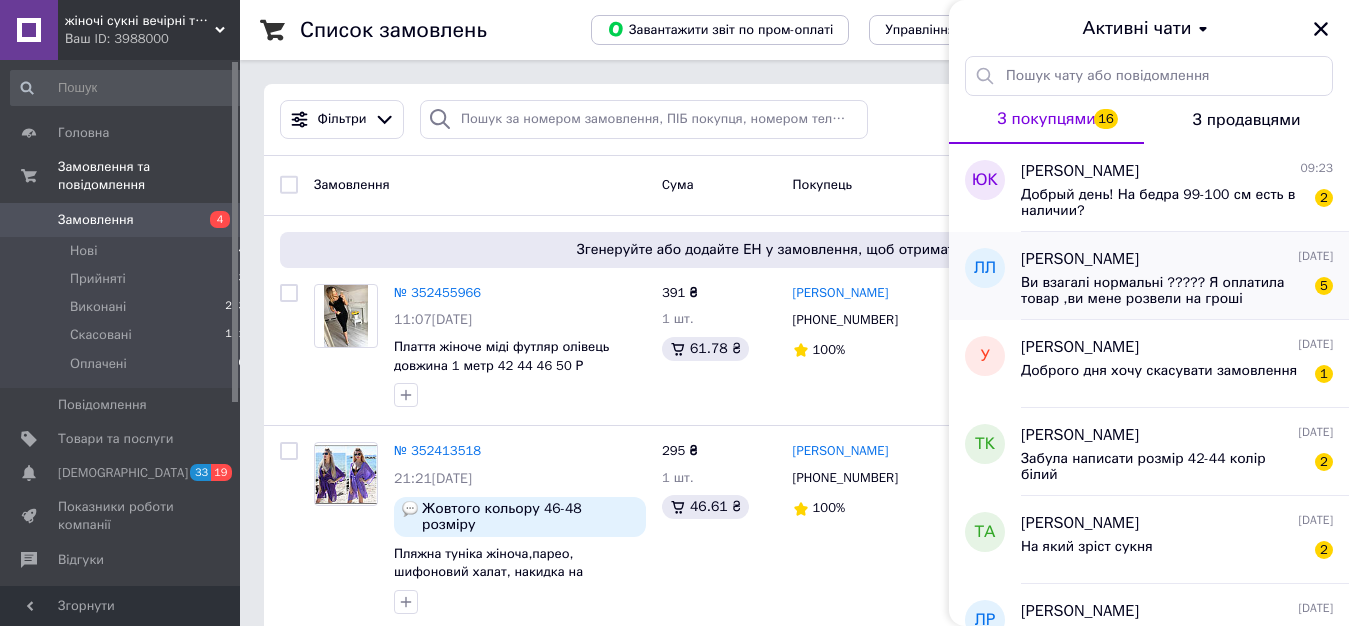 click on "Ви взагалі нормальні ?????
Я оплатила товар ,ви мене розвели на гроші ,безсовісні!!!На дворі війна ,а ви так безсовісно заробляєте гроші . Як вам не соромно!!!!" at bounding box center [1163, 291] 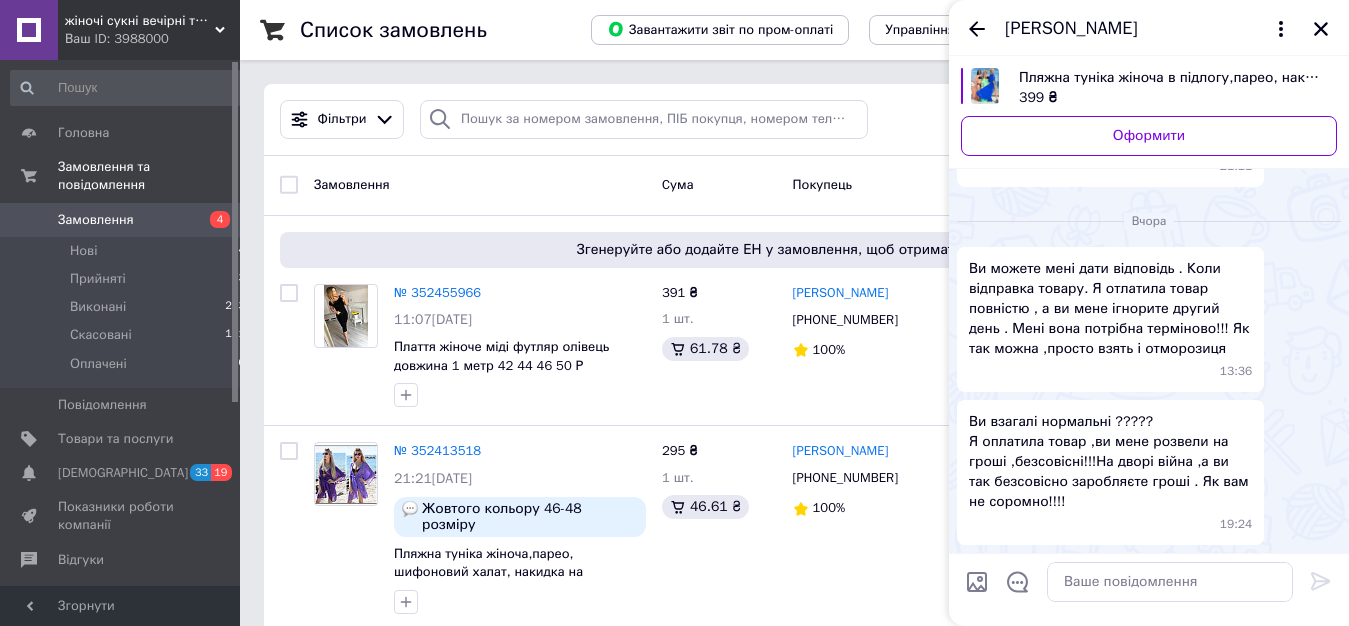 scroll, scrollTop: 2403, scrollLeft: 0, axis: vertical 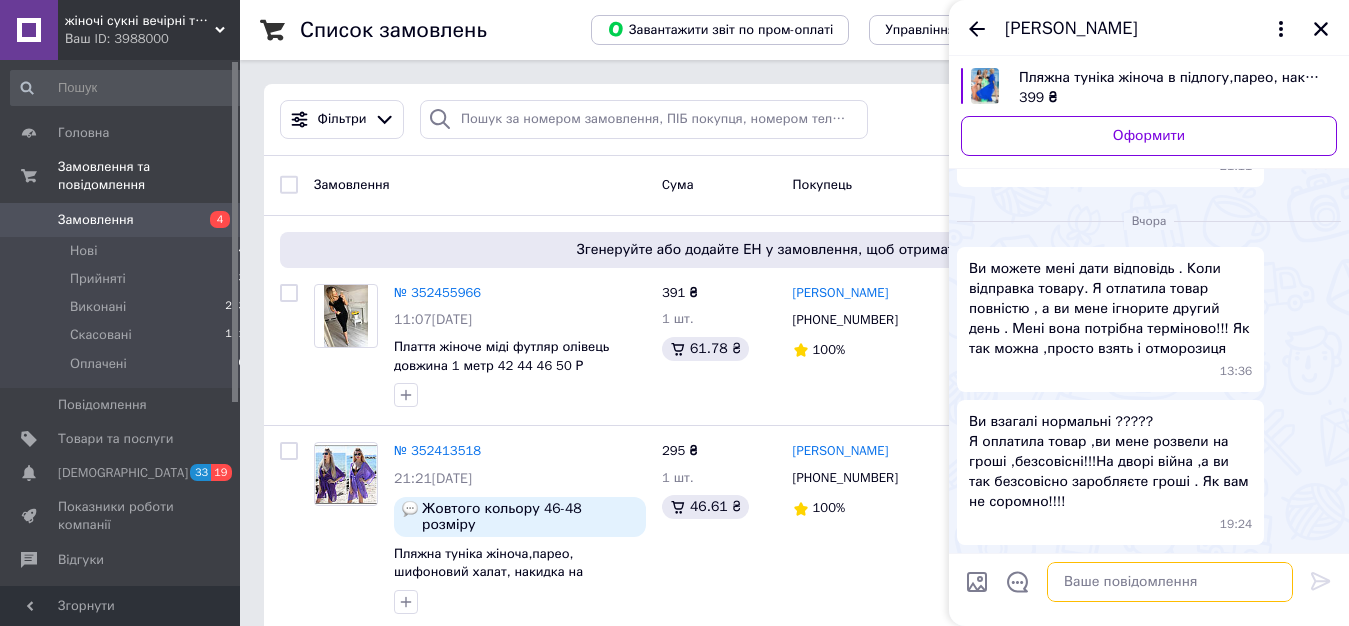 click at bounding box center [1170, 582] 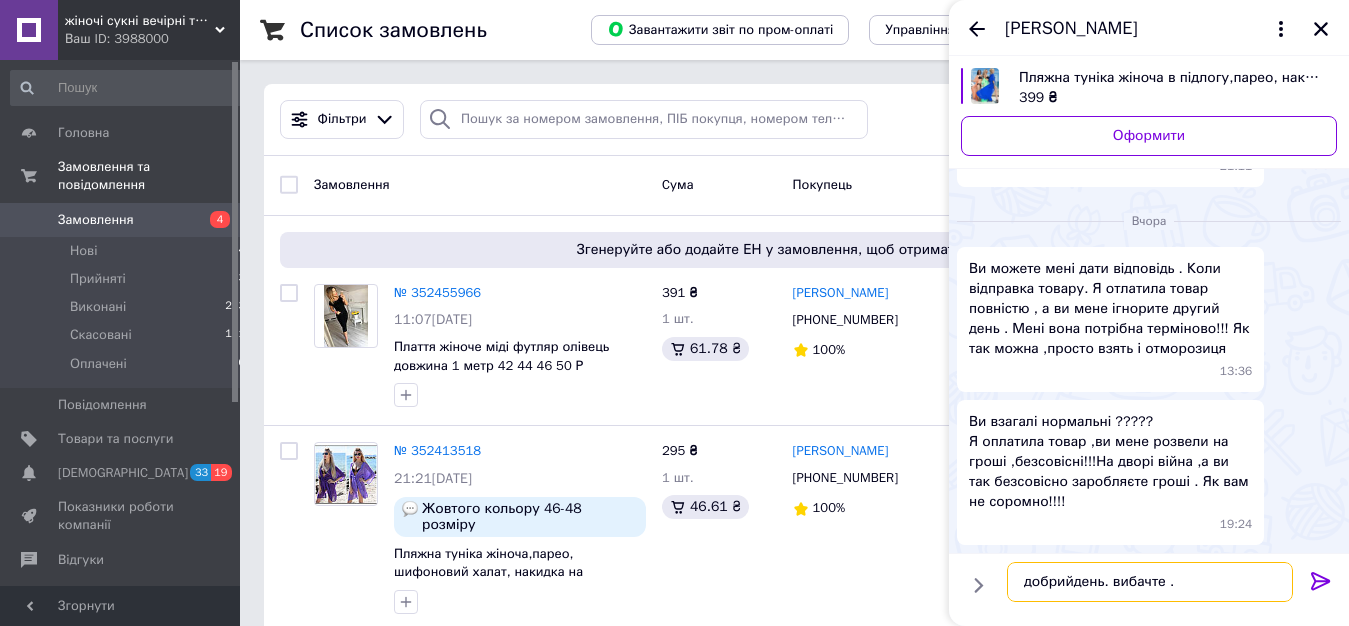 click on "добрийдень. вибачте ." at bounding box center (1150, 582) 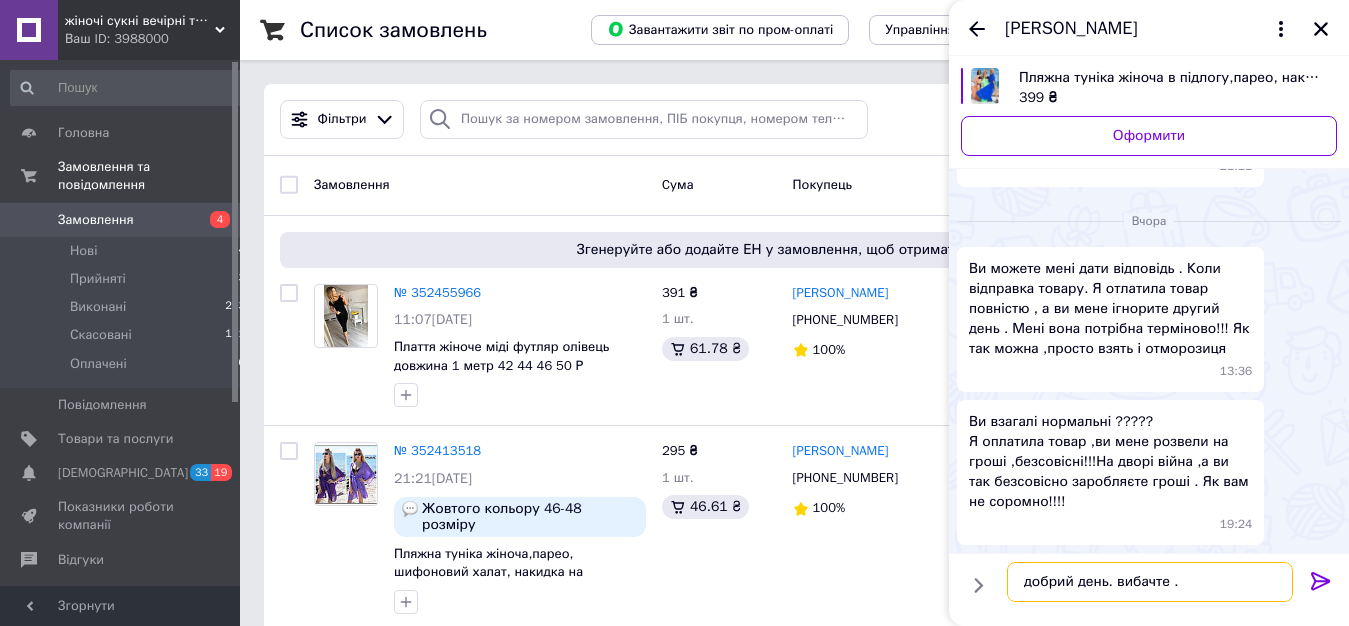 click on "добрий день. вибачте ." at bounding box center (1150, 582) 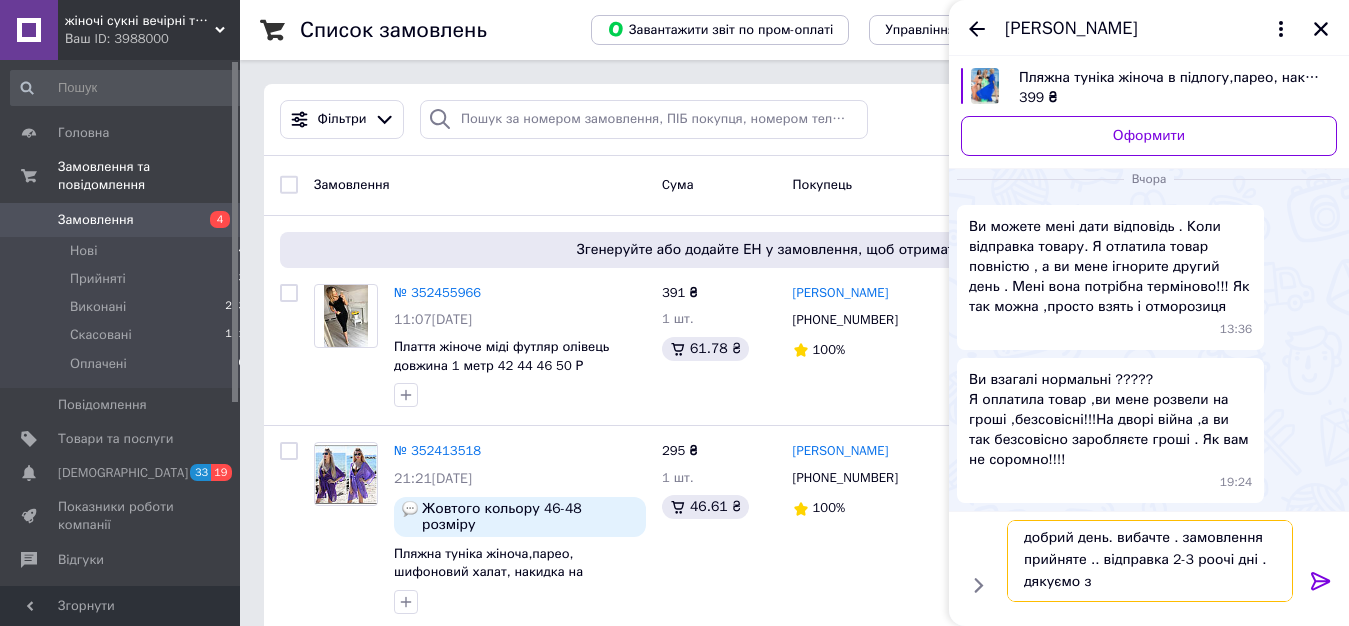 scroll, scrollTop: 23, scrollLeft: 0, axis: vertical 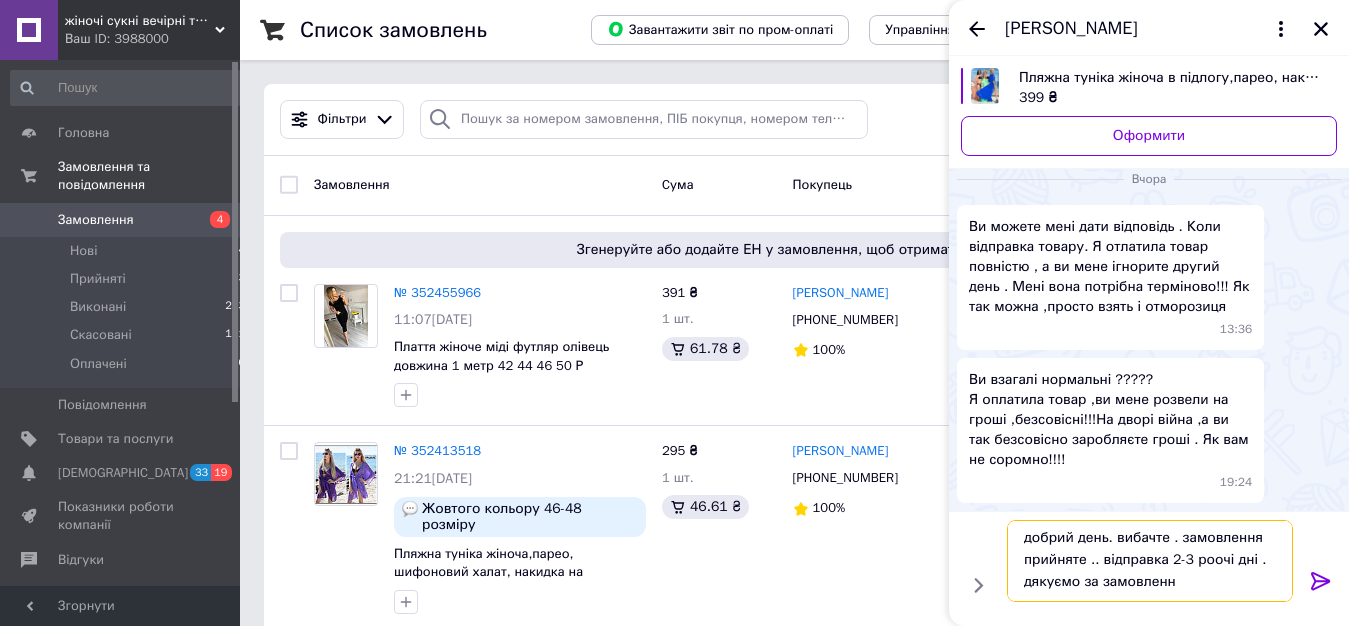 type on "добрий день. вибачте . замовлення  прийняте .. відправка 2-3 роочі дні . дякуємо за замовлення" 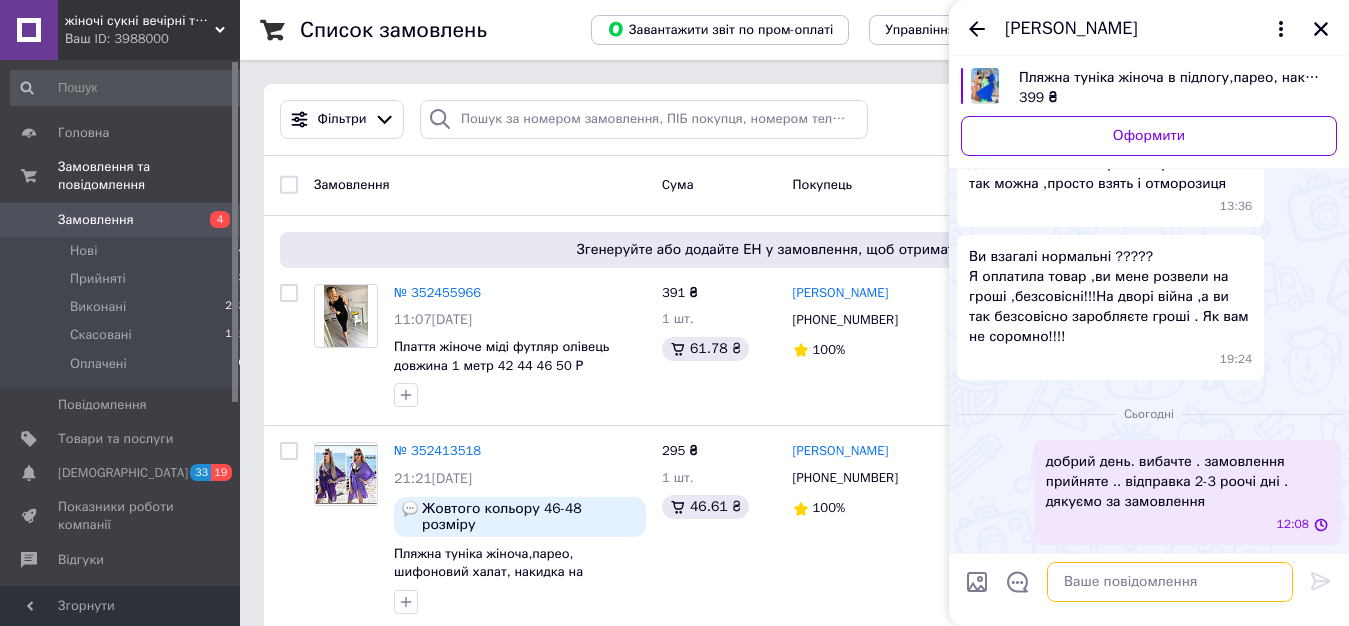scroll, scrollTop: 2532, scrollLeft: 0, axis: vertical 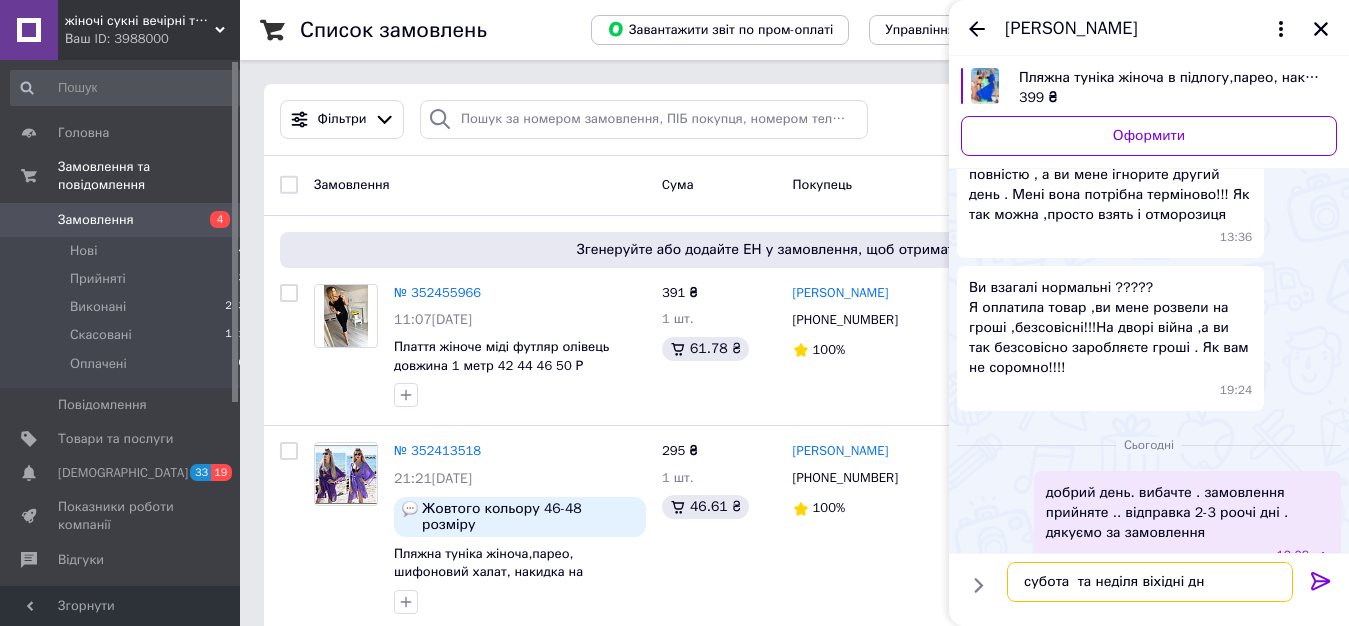 type on "субота  та неділя віхідні дні" 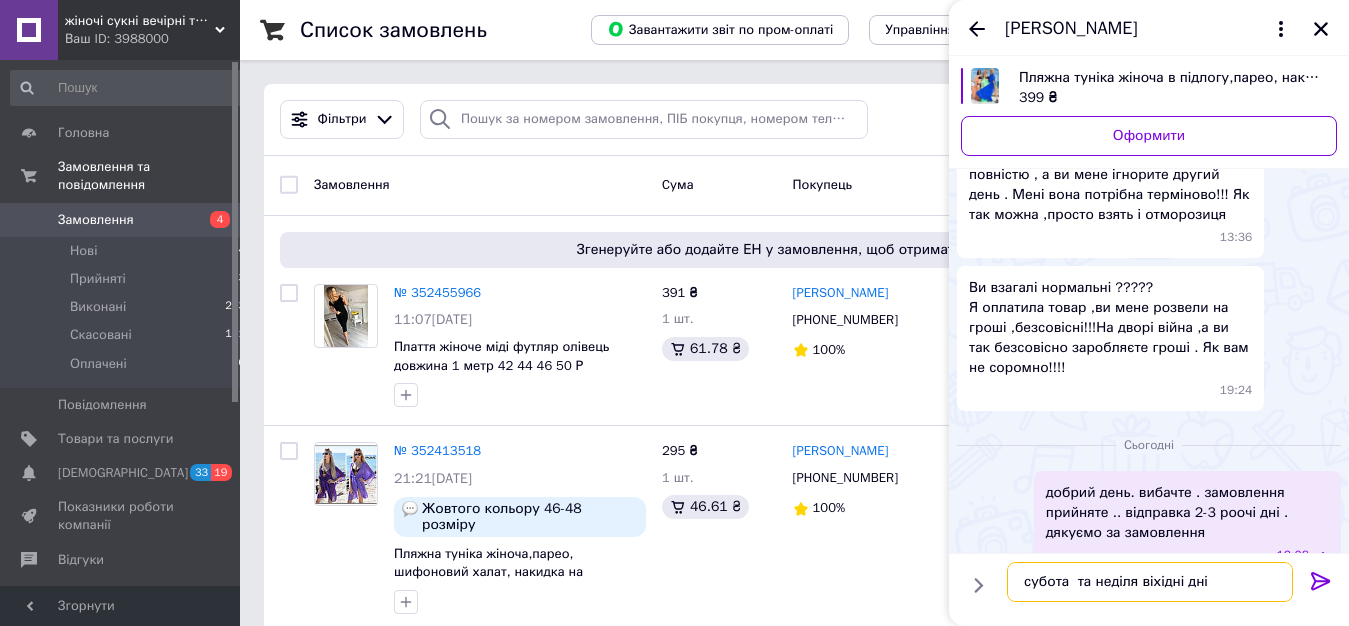 type 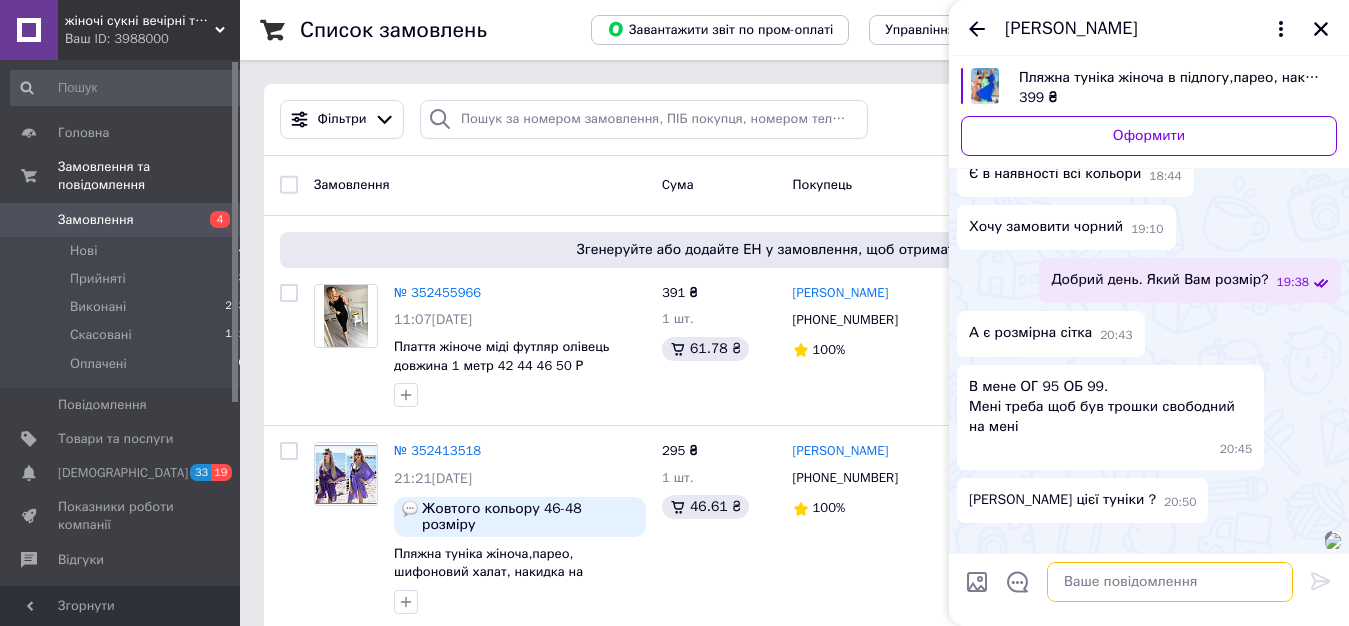 scroll, scrollTop: 77, scrollLeft: 0, axis: vertical 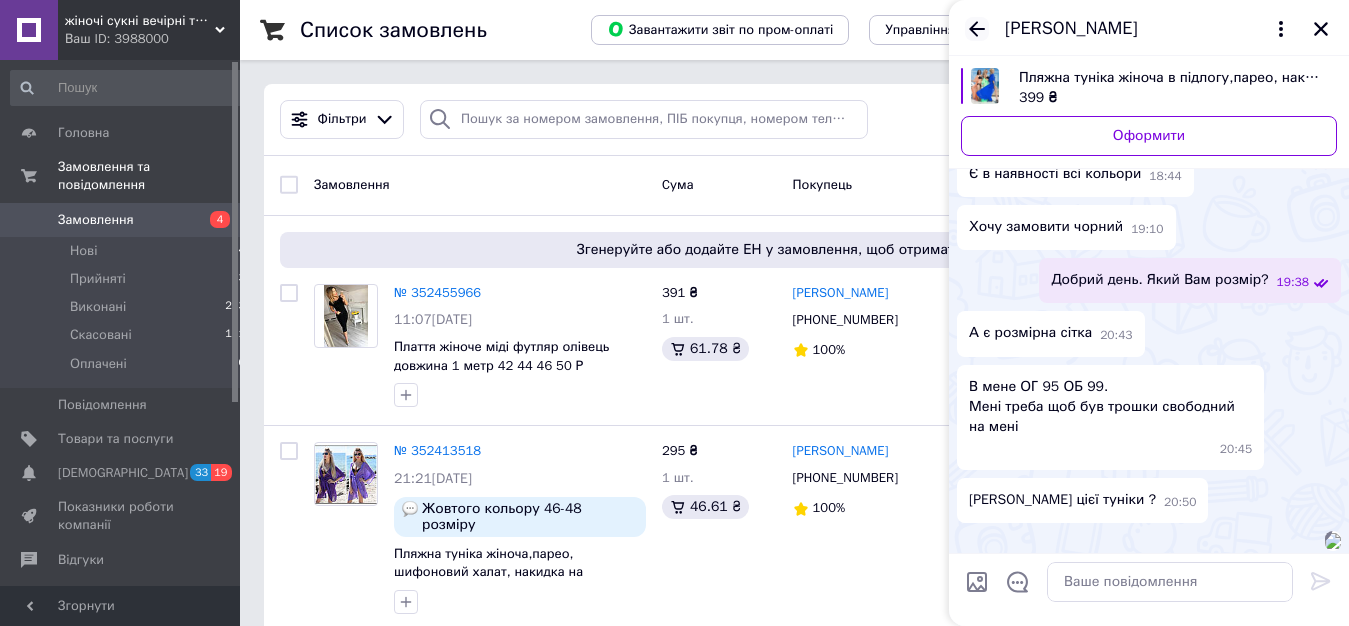 click 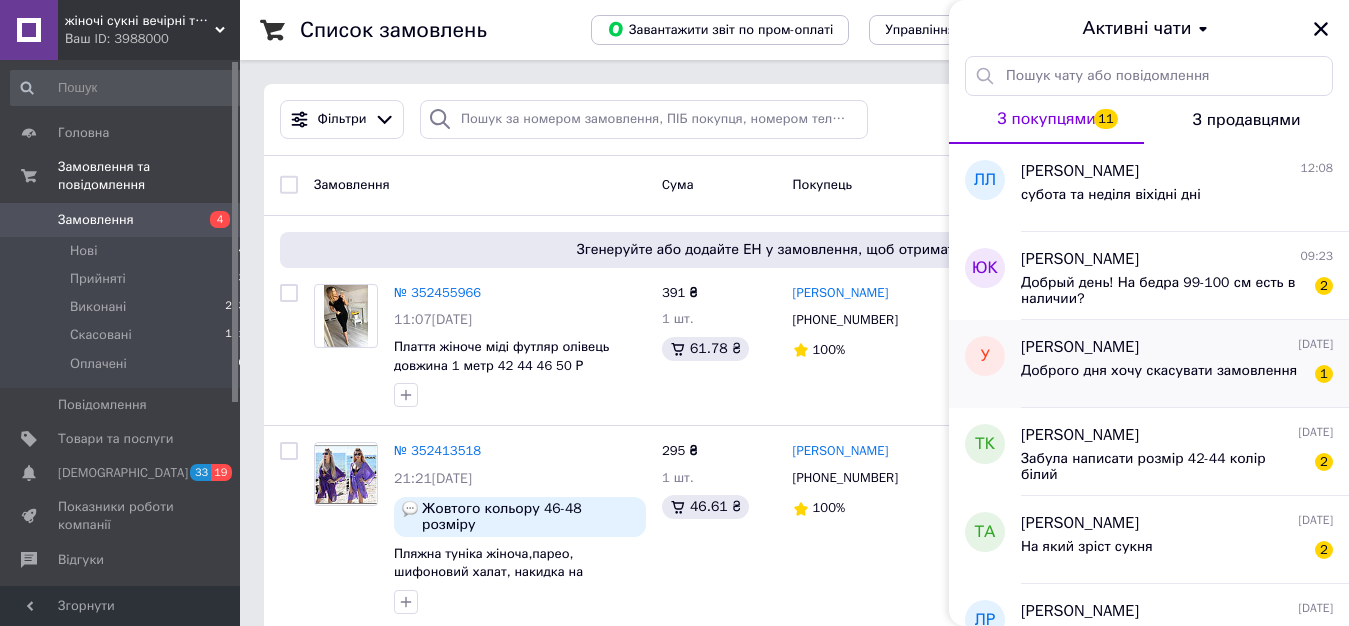 click on "Доброго дня хочу скасувати замовлення" at bounding box center (1159, 371) 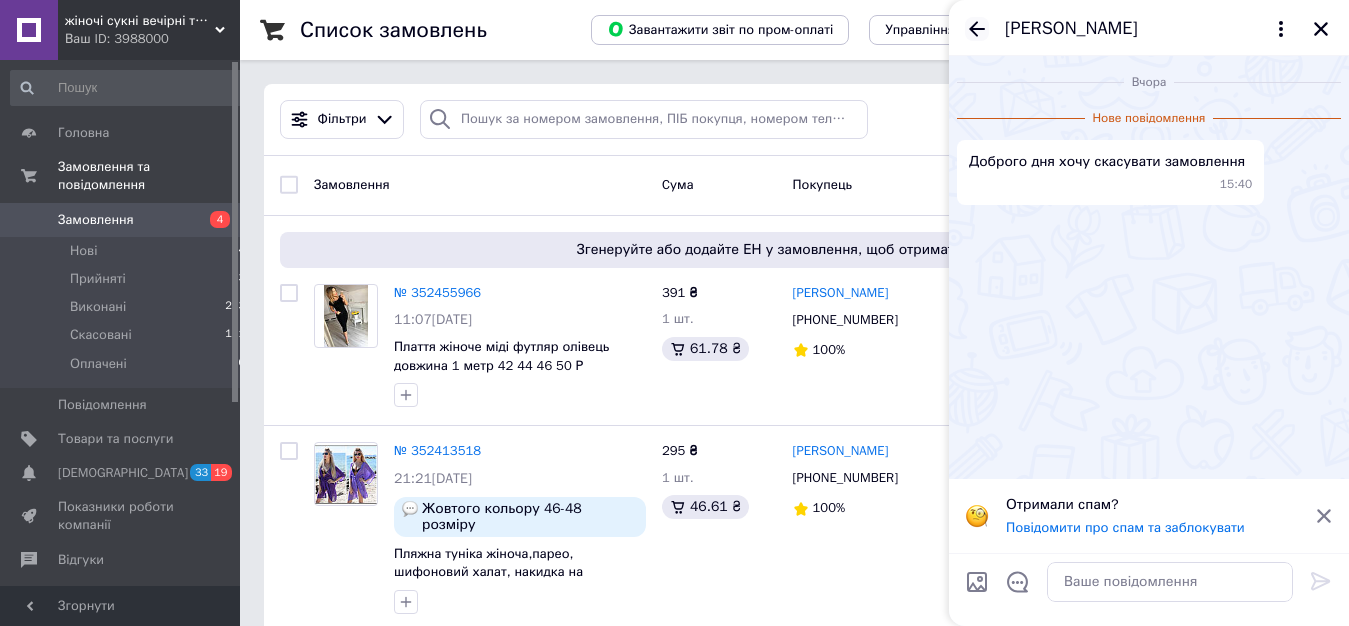 click 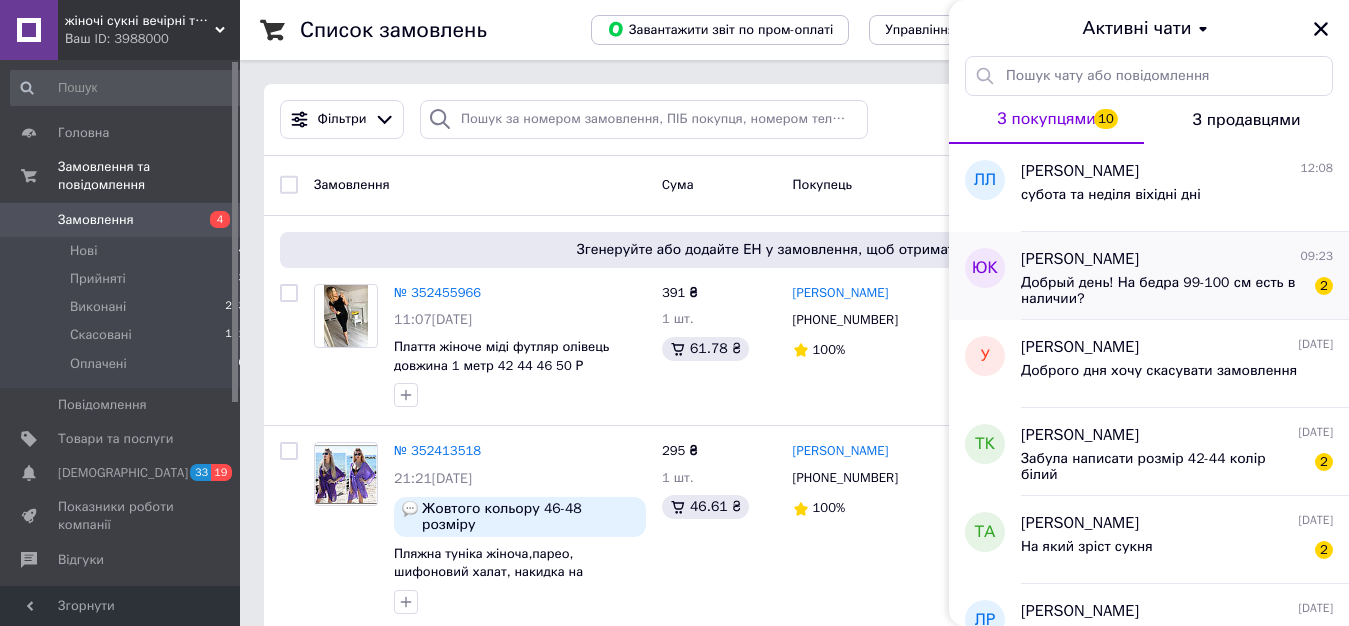 click on "Добрый день! На бедра 99-100 см есть в наличии?" at bounding box center [1163, 291] 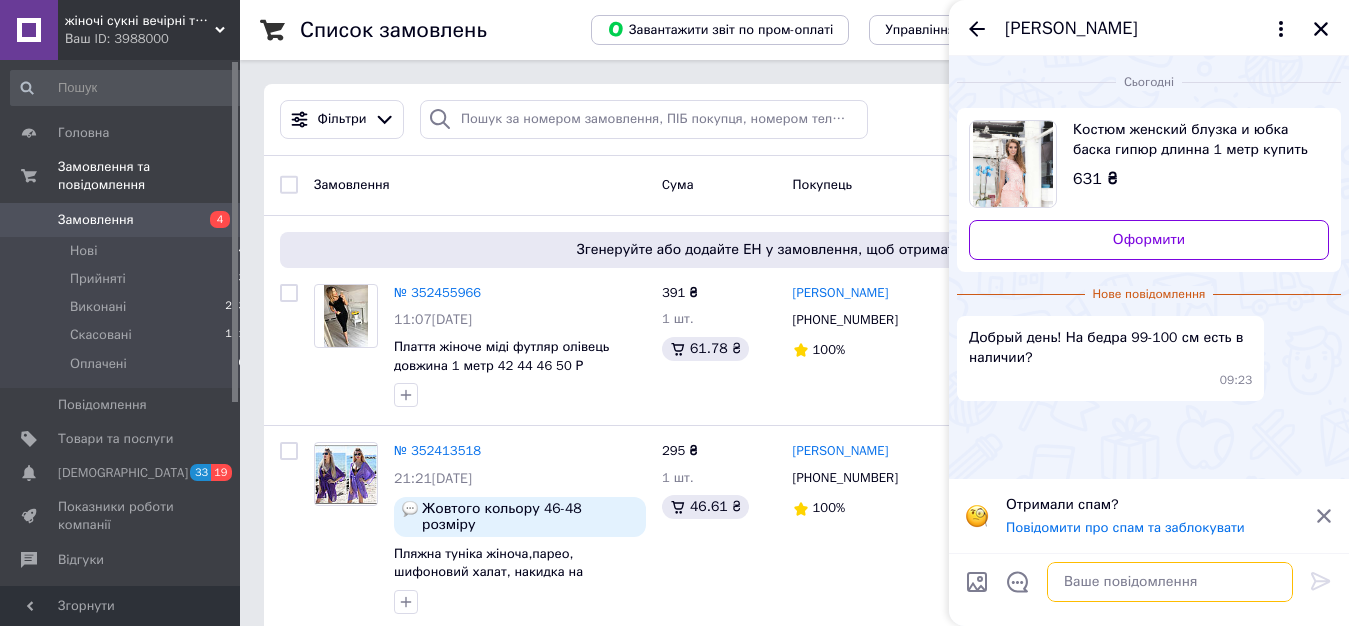 click at bounding box center [1170, 582] 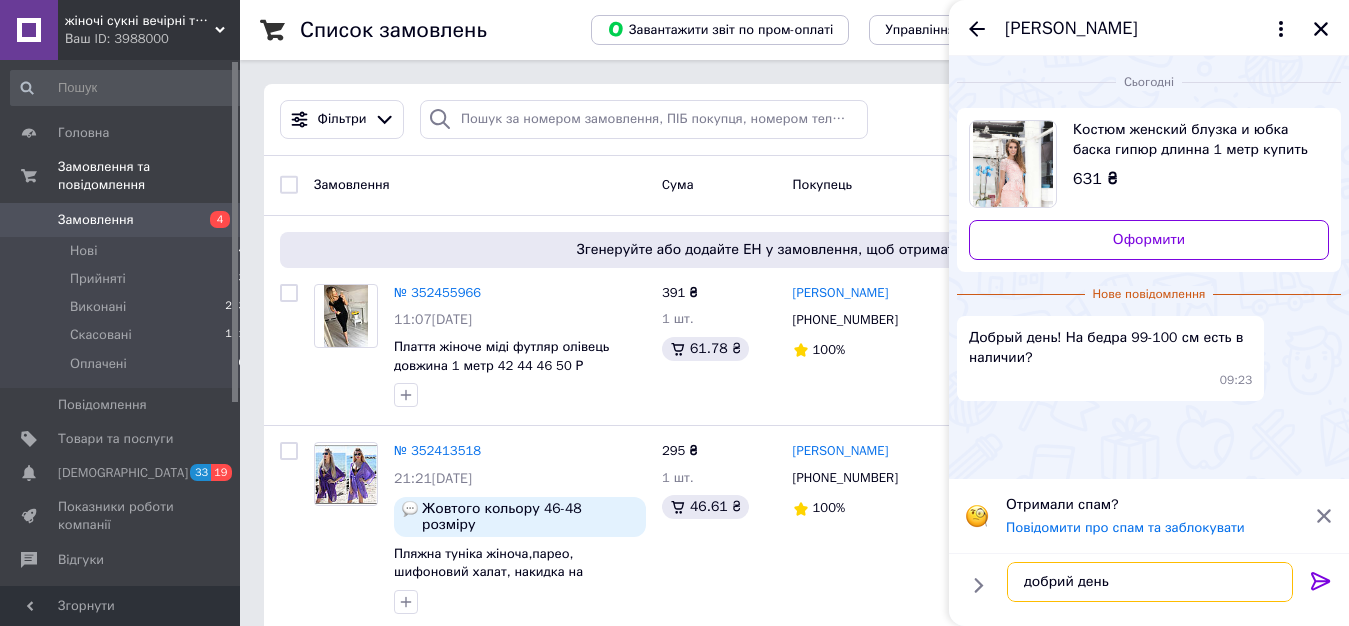 type on "добрий день" 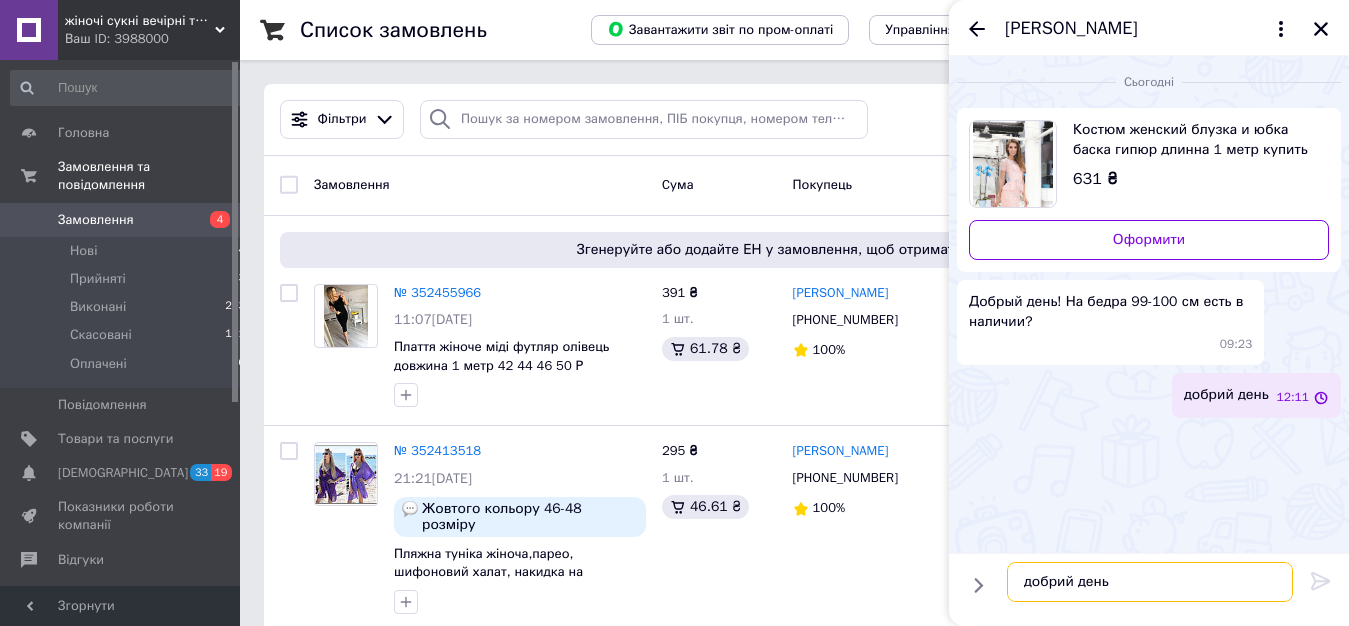type 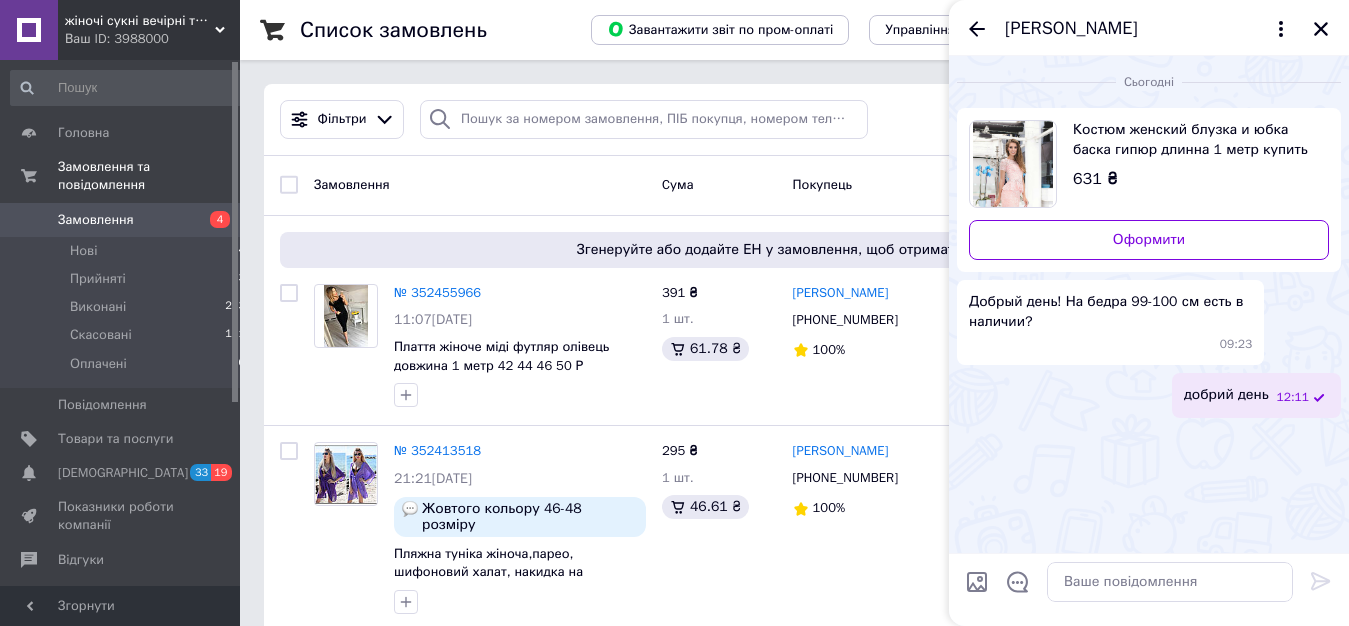 click at bounding box center (977, 582) 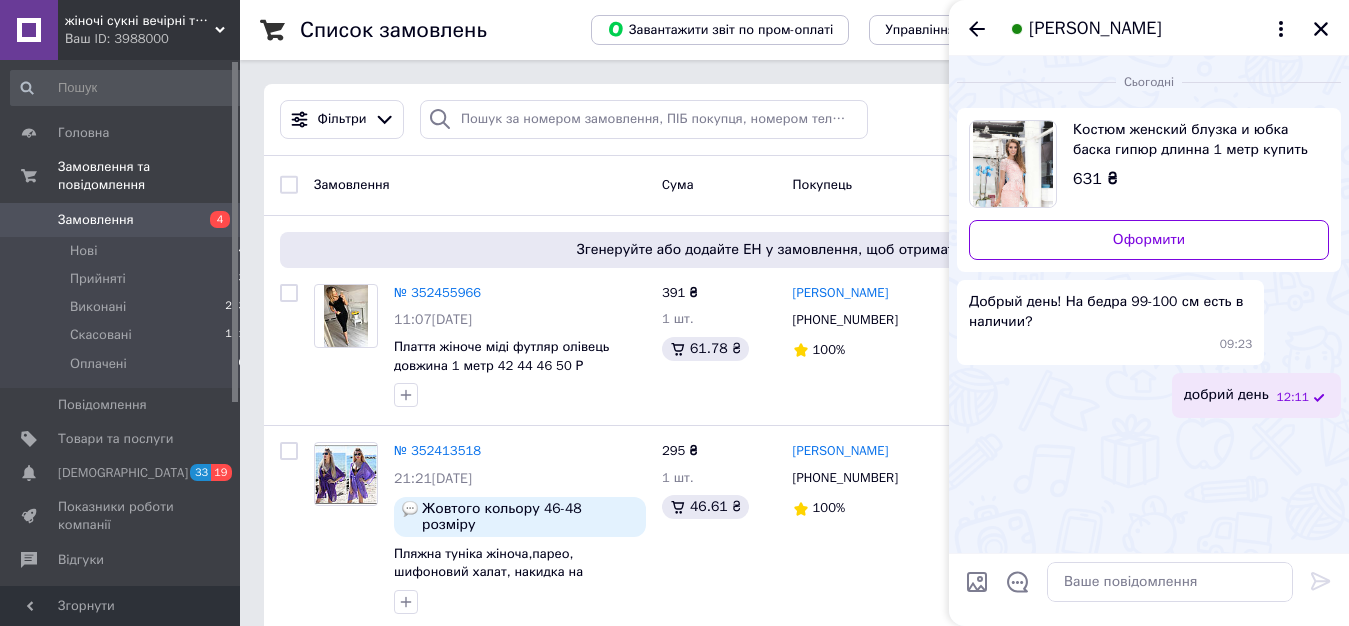 type on "C:\fakepath\0-02-05-4cbf89099405ee825e8c869074ef0f8cd2ea8ed68a68749203baa63956d831b9_4fb17b2235b3f4d2.jpg" 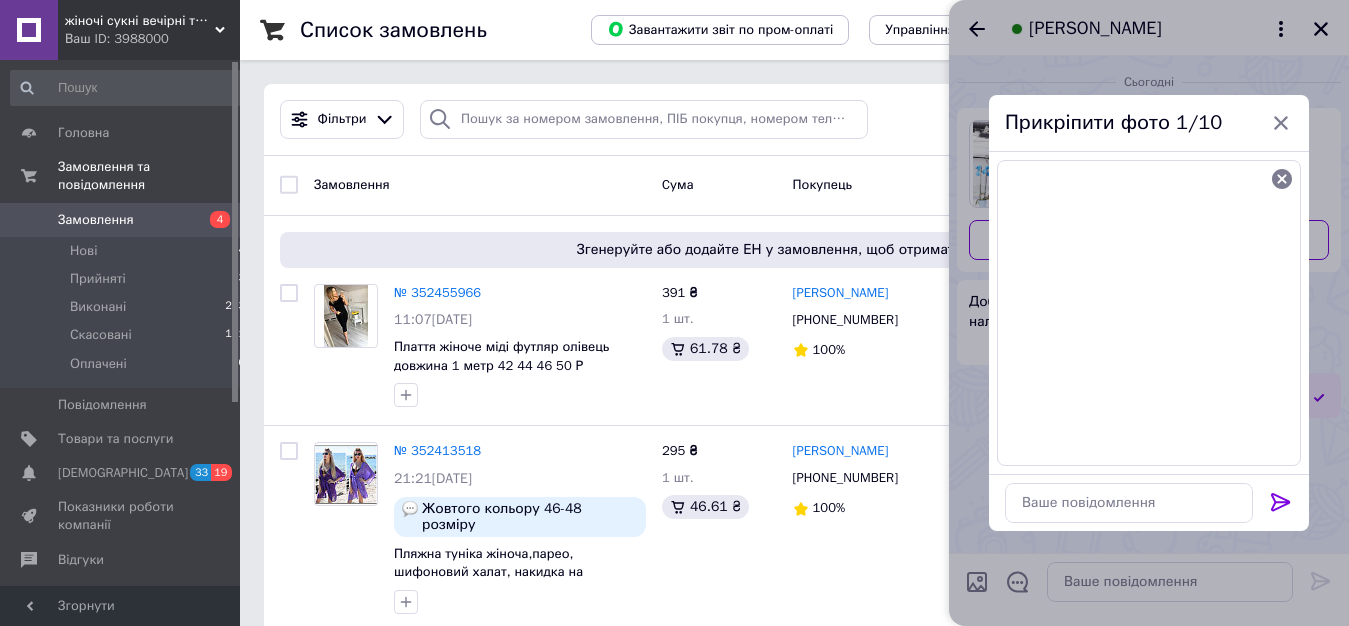 click 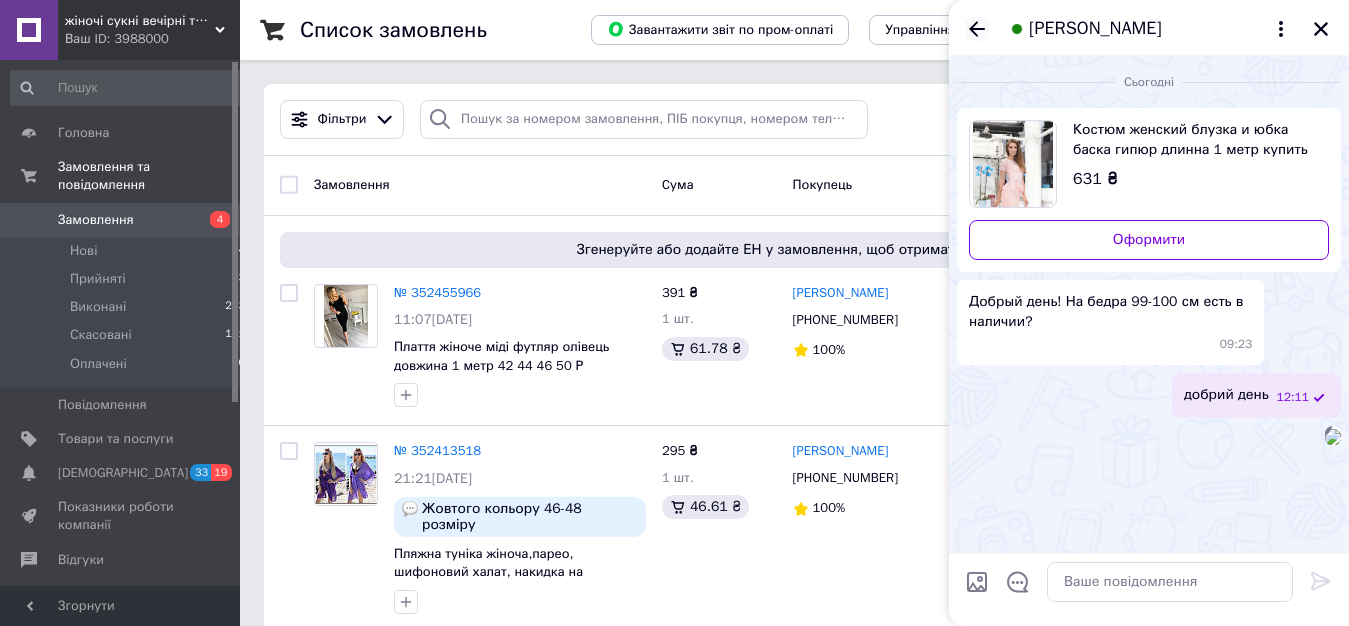 click 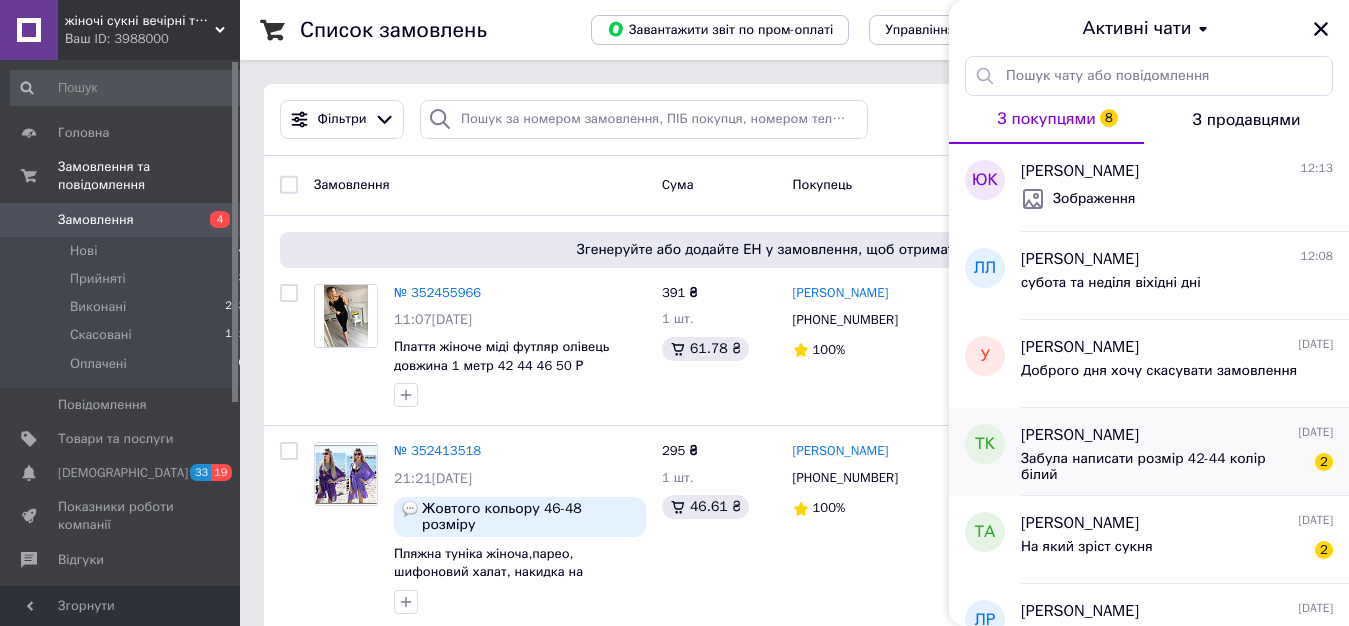 click on "Забула написати розмір 42-44 колір білий" at bounding box center (1163, 467) 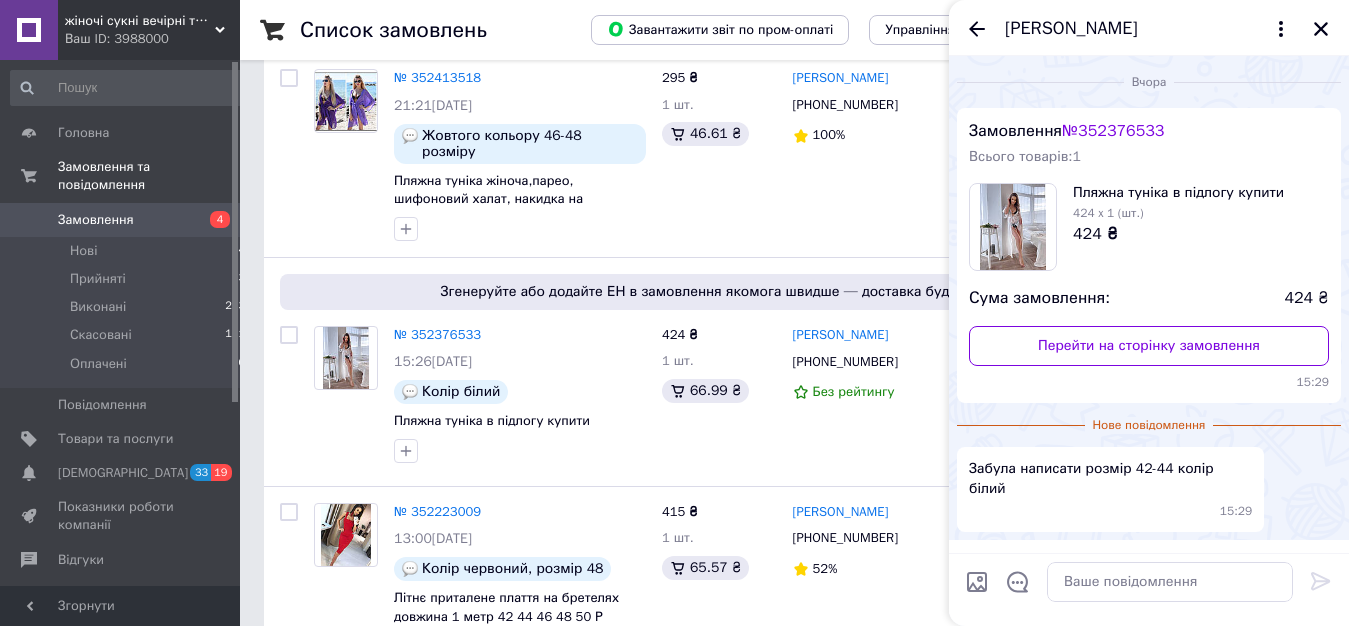 scroll, scrollTop: 408, scrollLeft: 0, axis: vertical 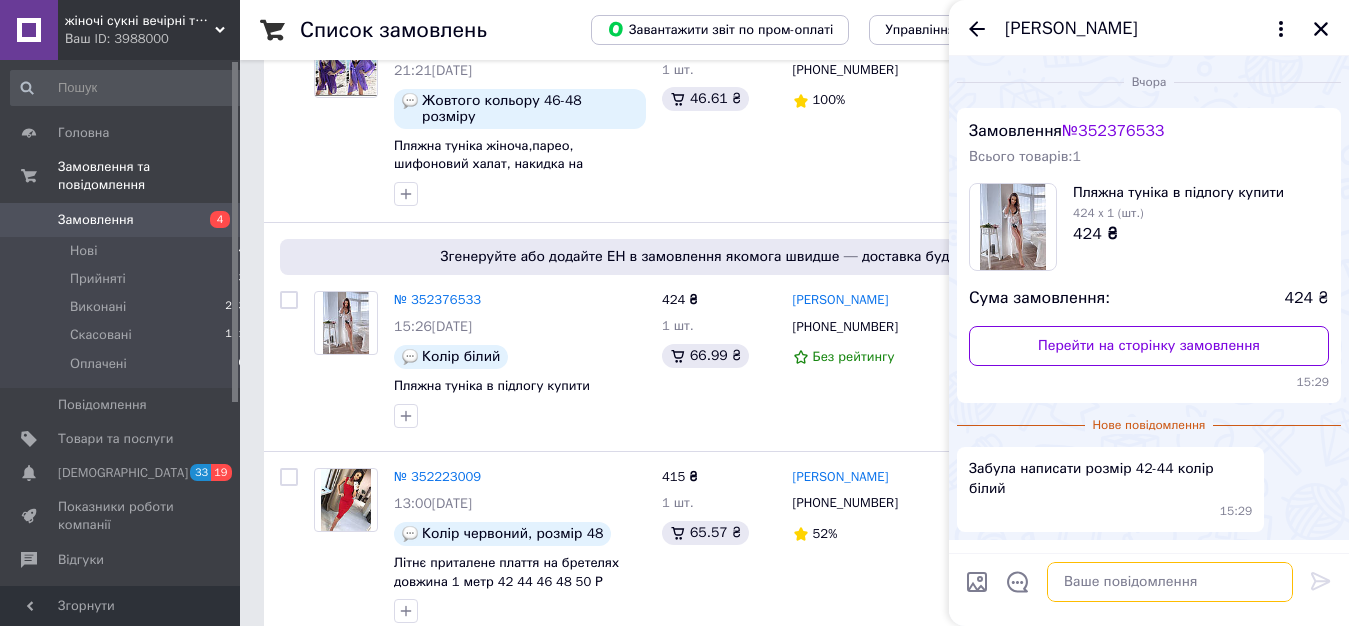 click at bounding box center (1170, 582) 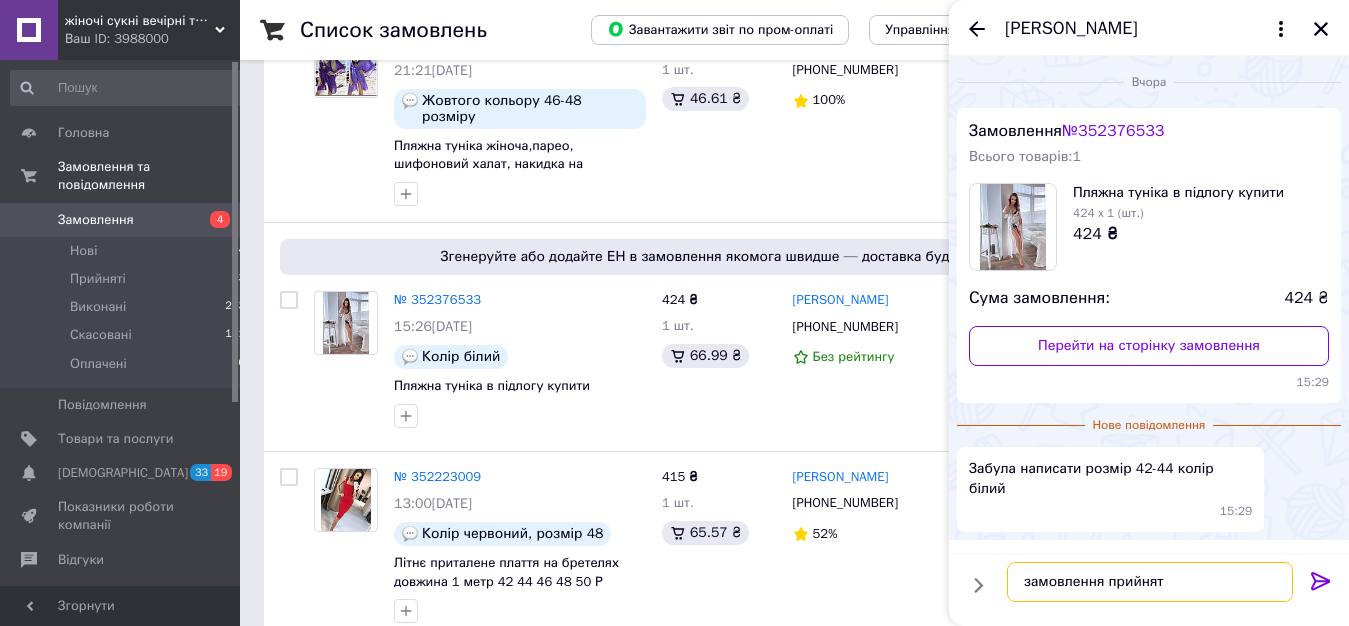 click on "замовлення прийнят" at bounding box center [1150, 582] 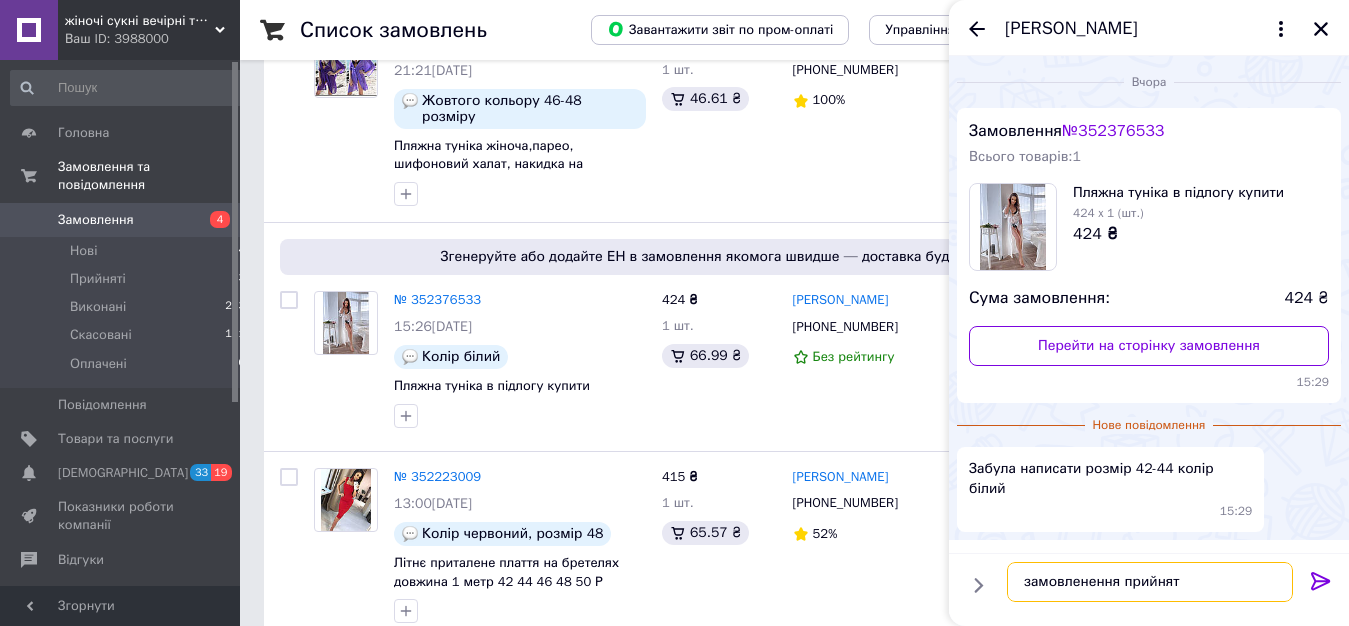 click on "замовленення прийнят" at bounding box center [1150, 582] 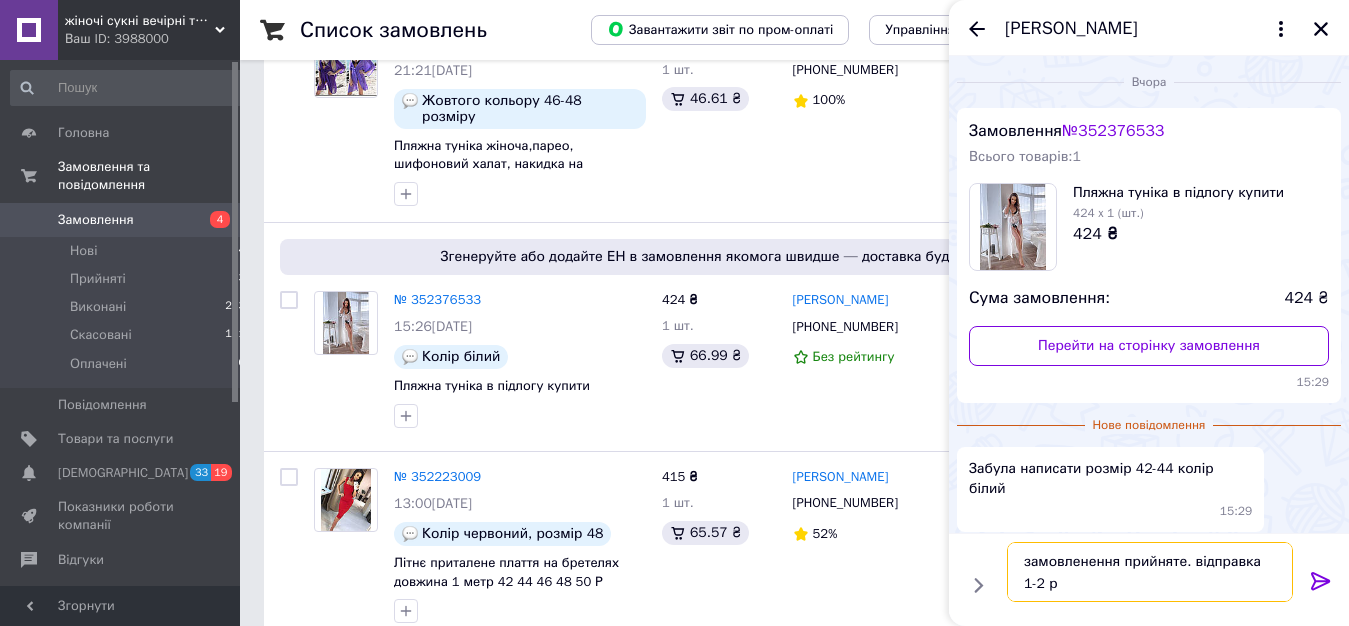 scroll, scrollTop: 1, scrollLeft: 0, axis: vertical 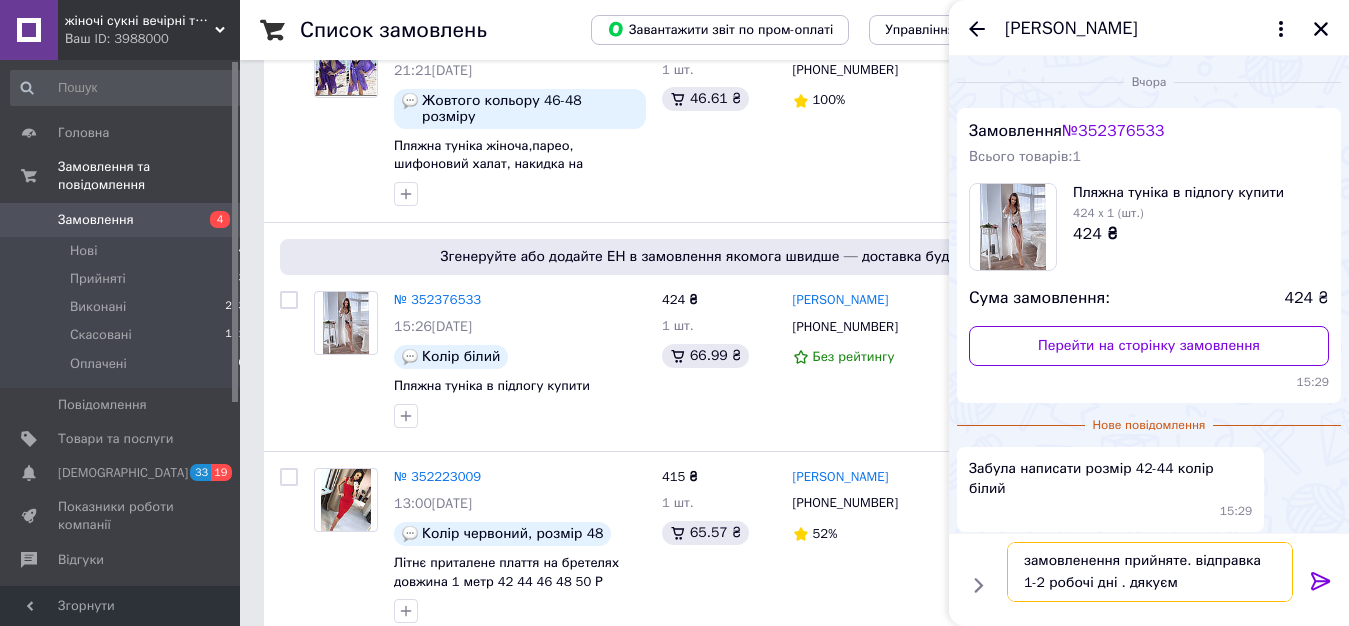 type on "замовленення прийняте. відправка 1-2 робочі дні . дякуємо" 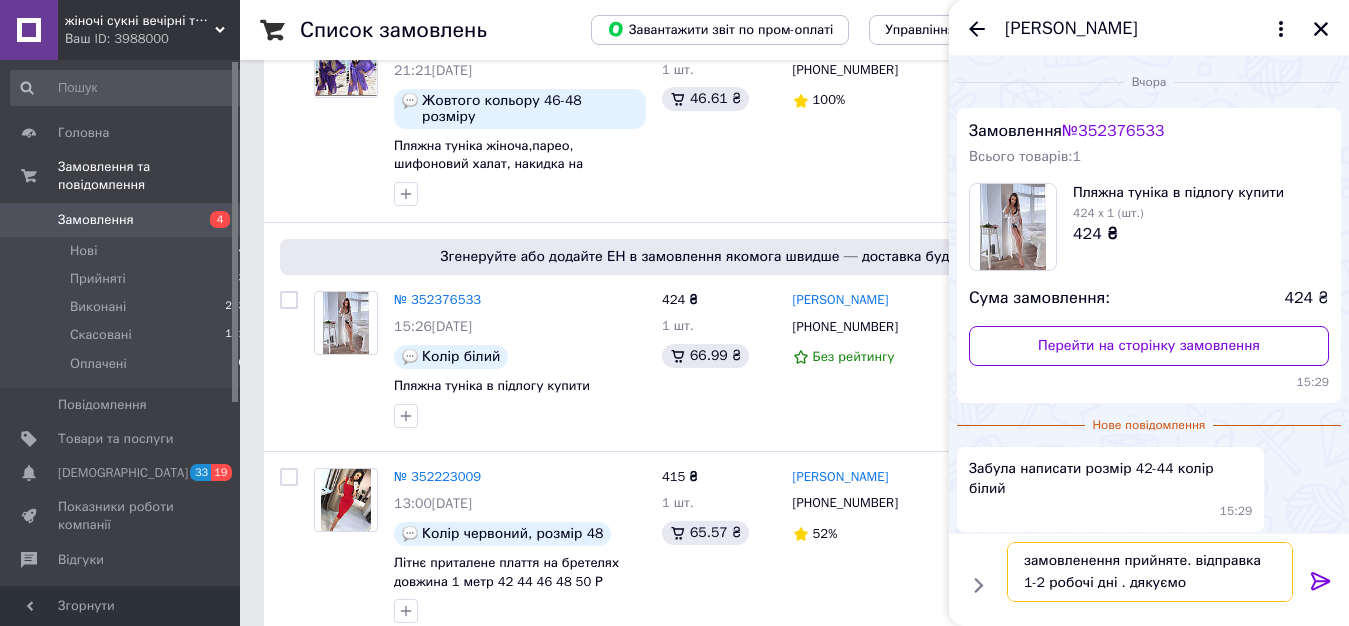 type 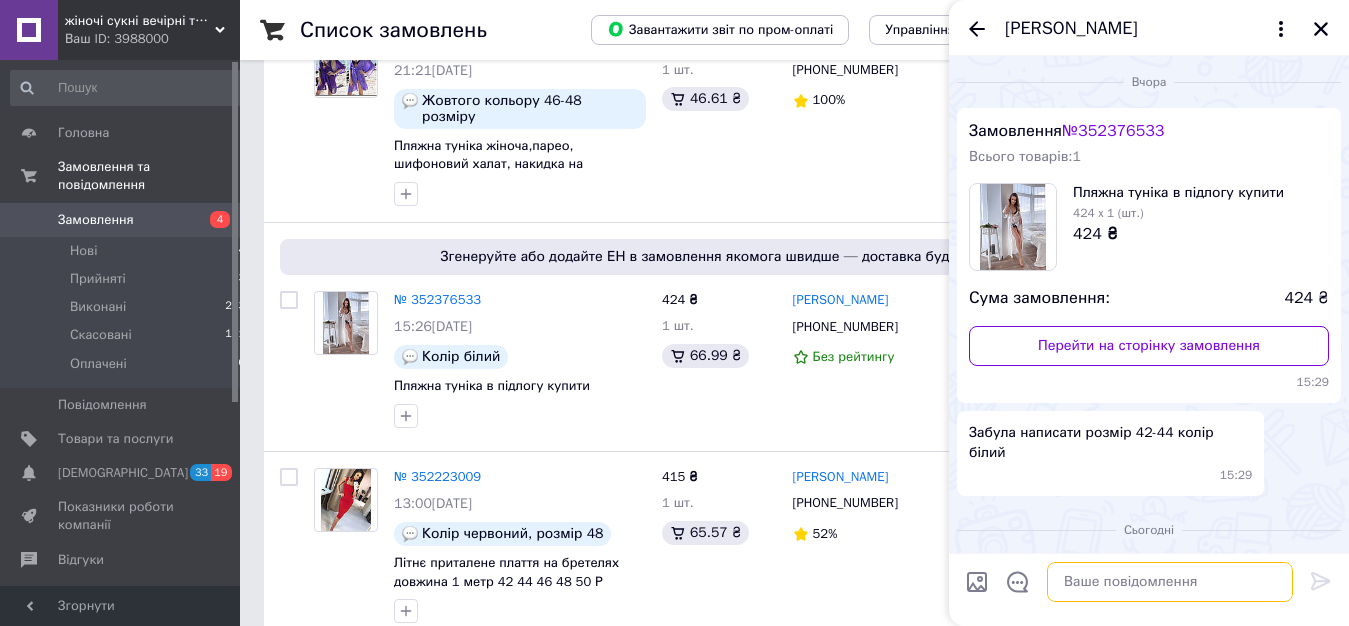 scroll, scrollTop: 0, scrollLeft: 0, axis: both 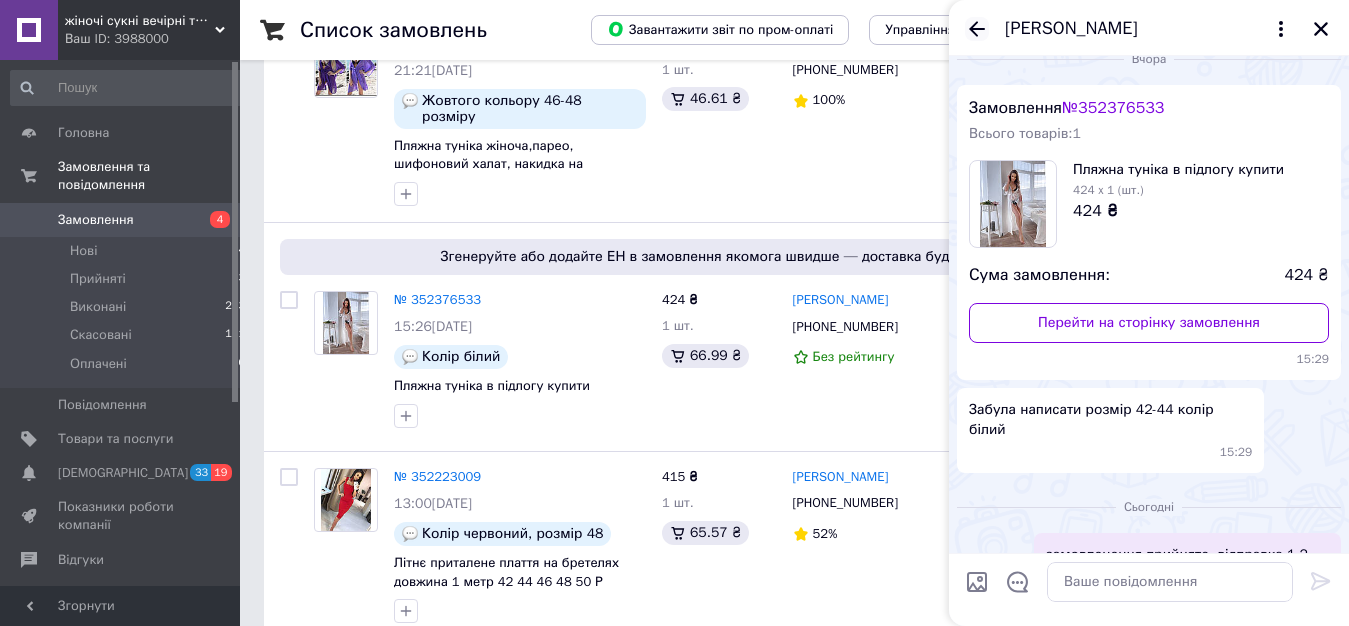 click 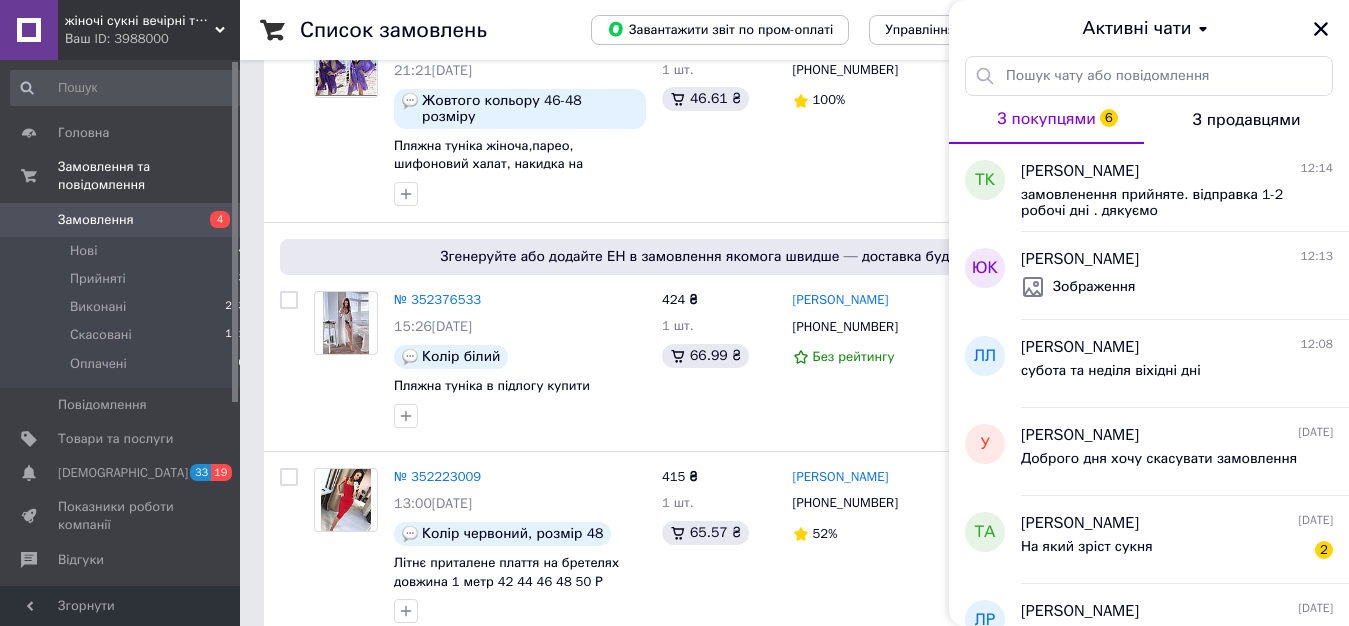 click on "Активні чати" at bounding box center [1149, 28] 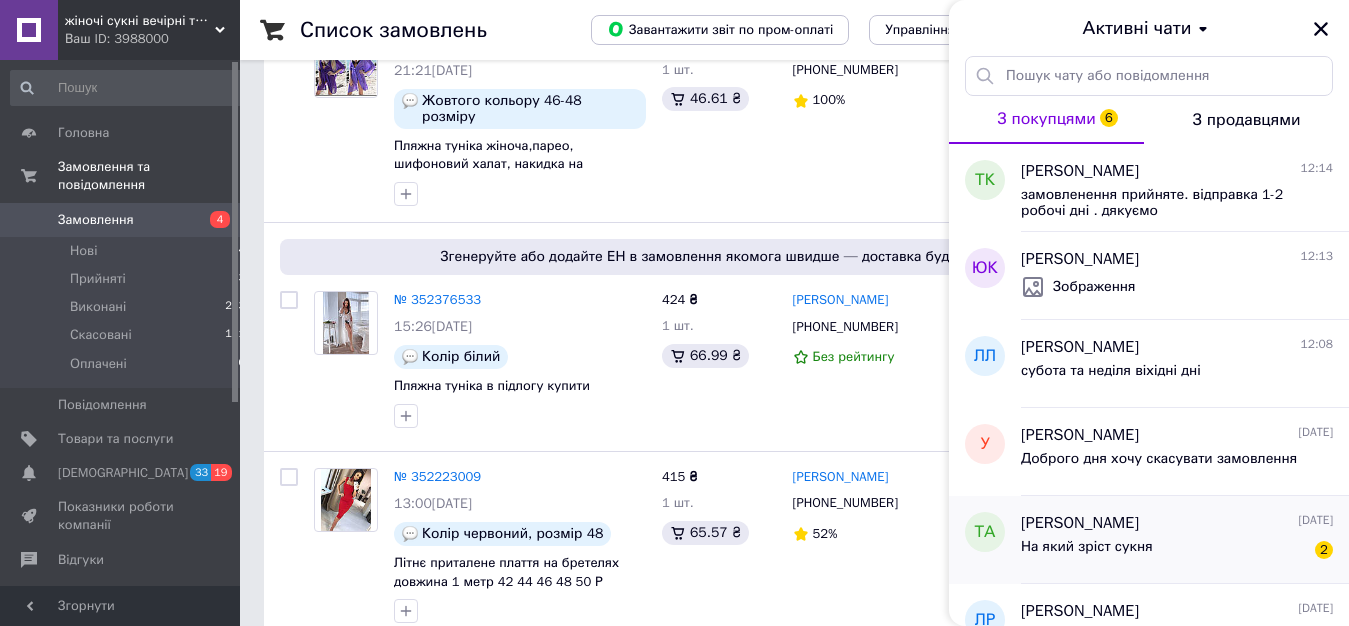 click on "На який зріст сукня" at bounding box center (1087, 547) 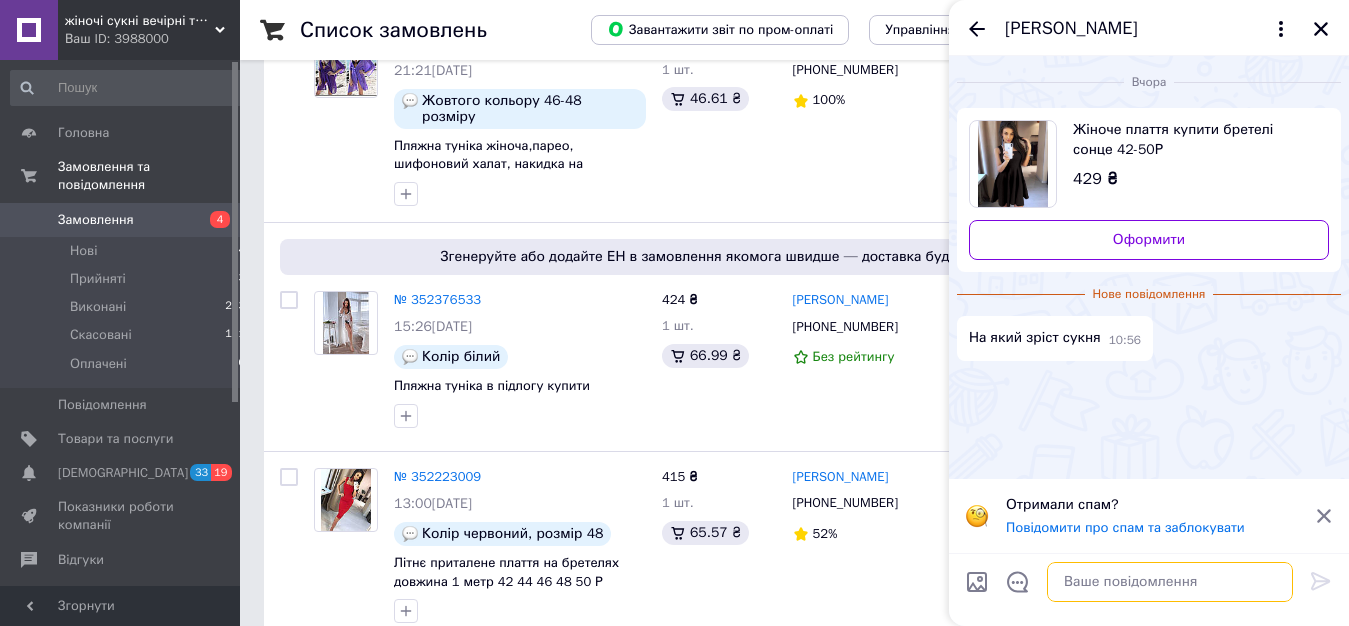 click at bounding box center [1170, 582] 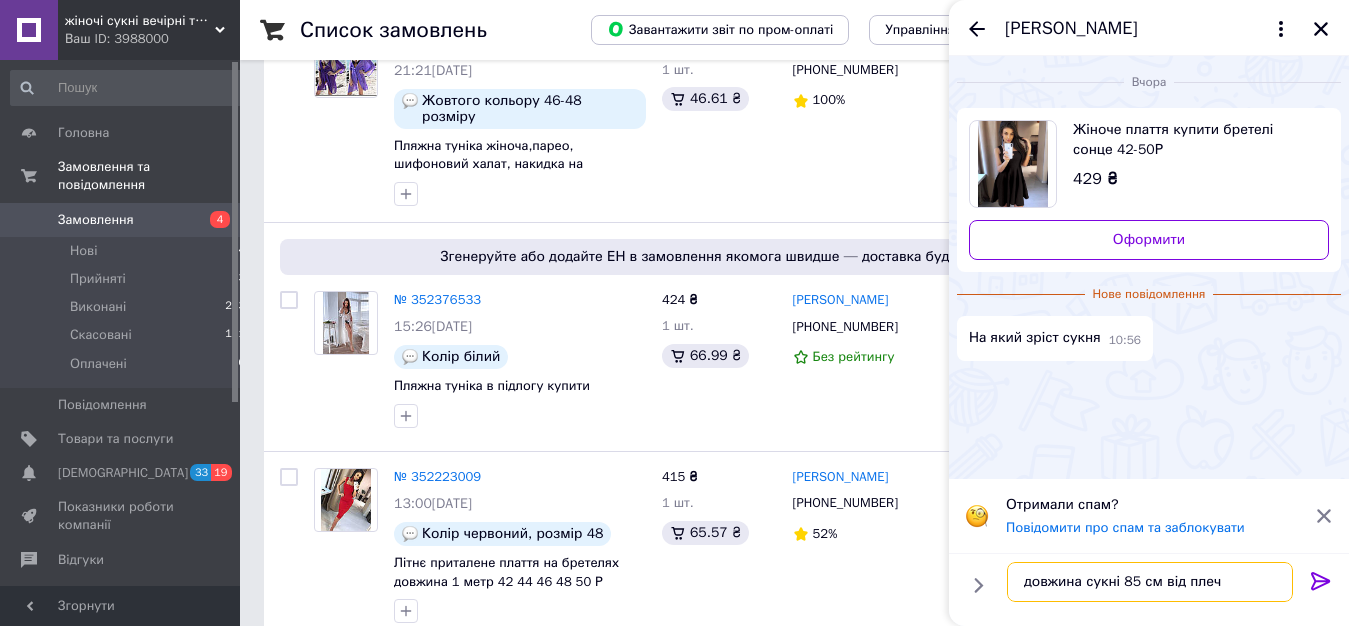 type on "довжина сукні 85 см від плеча" 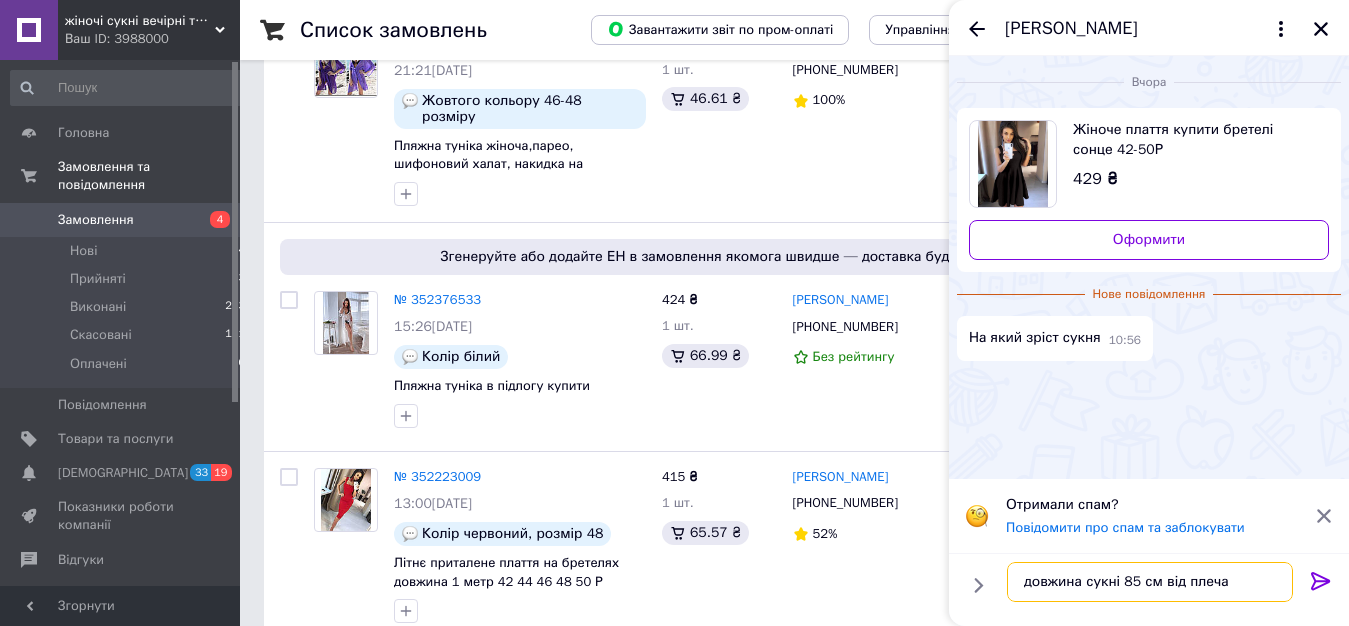 type 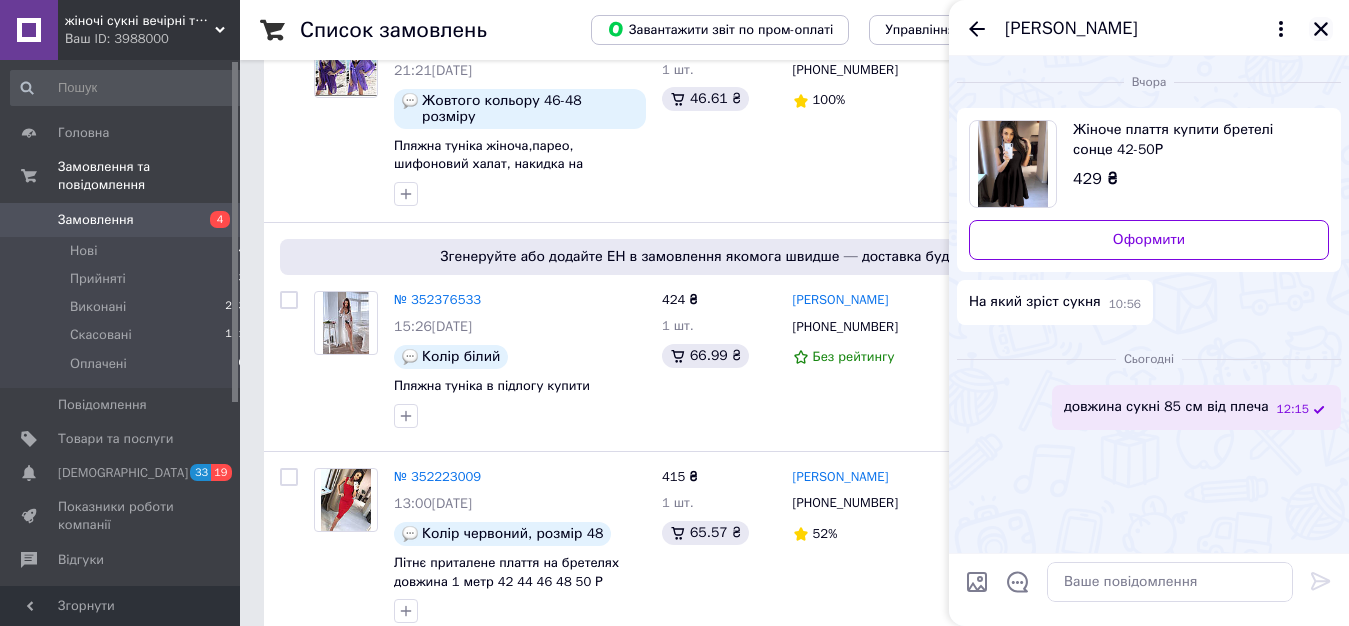 click 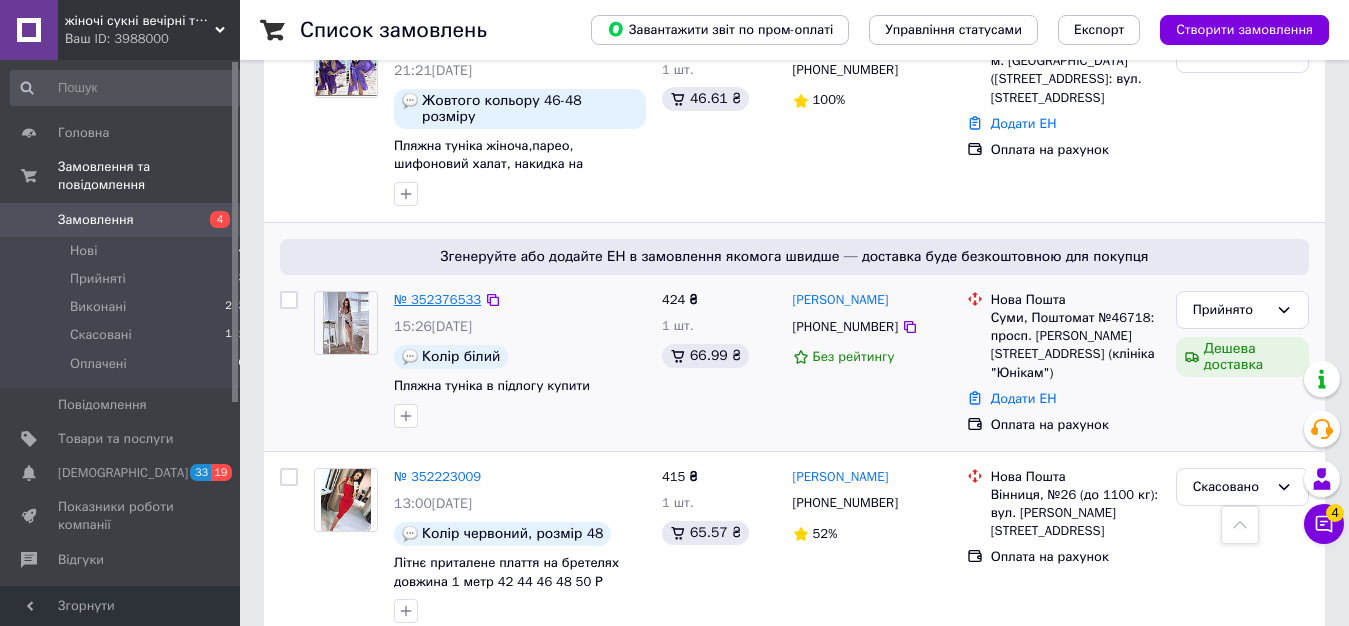 click on "№ 352376533" at bounding box center [437, 299] 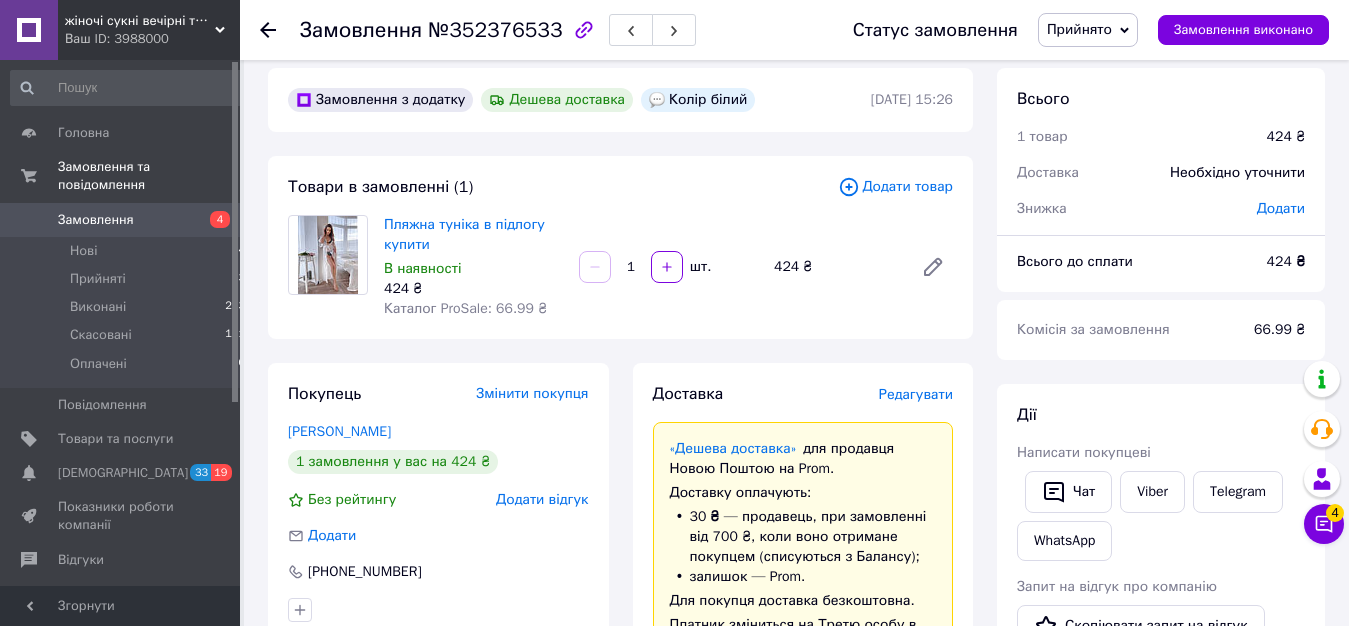 scroll, scrollTop: 0, scrollLeft: 0, axis: both 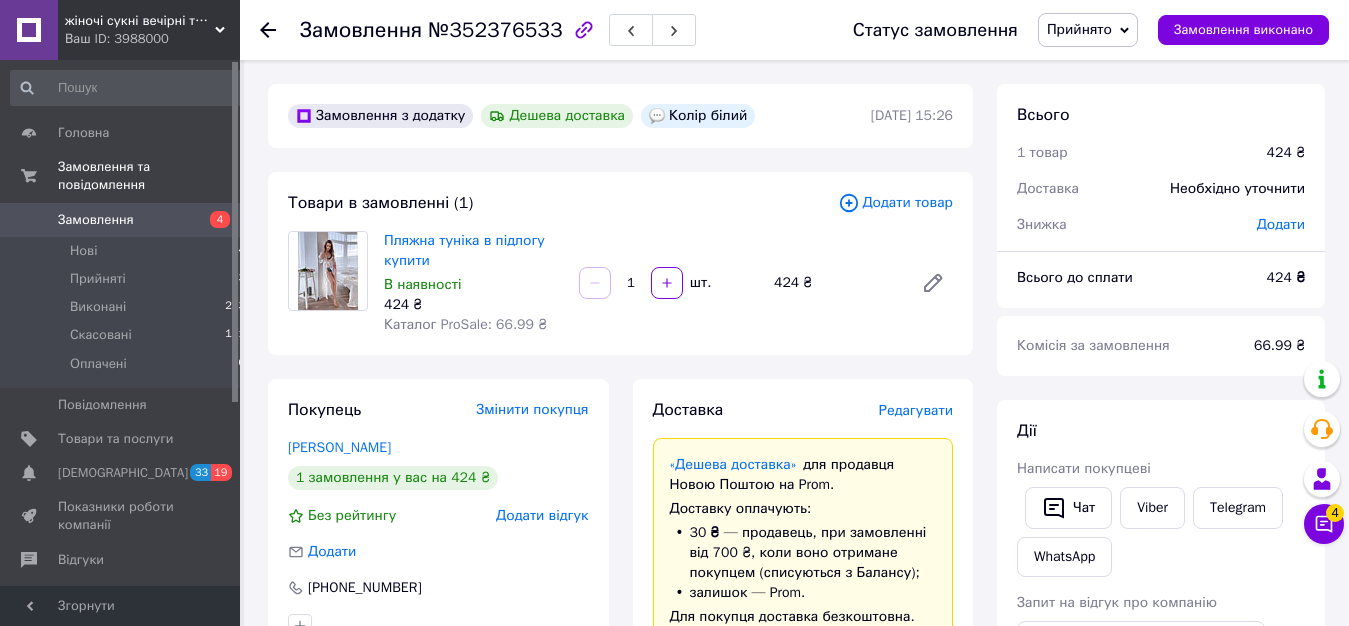 click 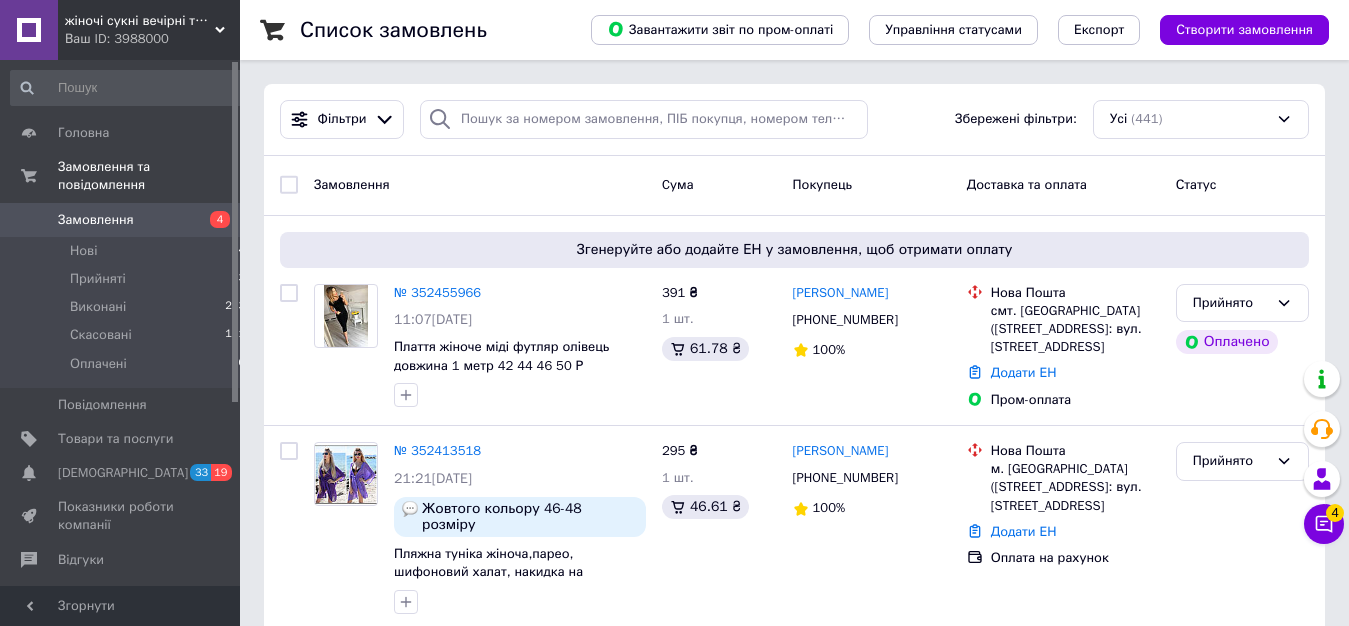 click on "Чат з покупцем 4" at bounding box center (1324, 524) 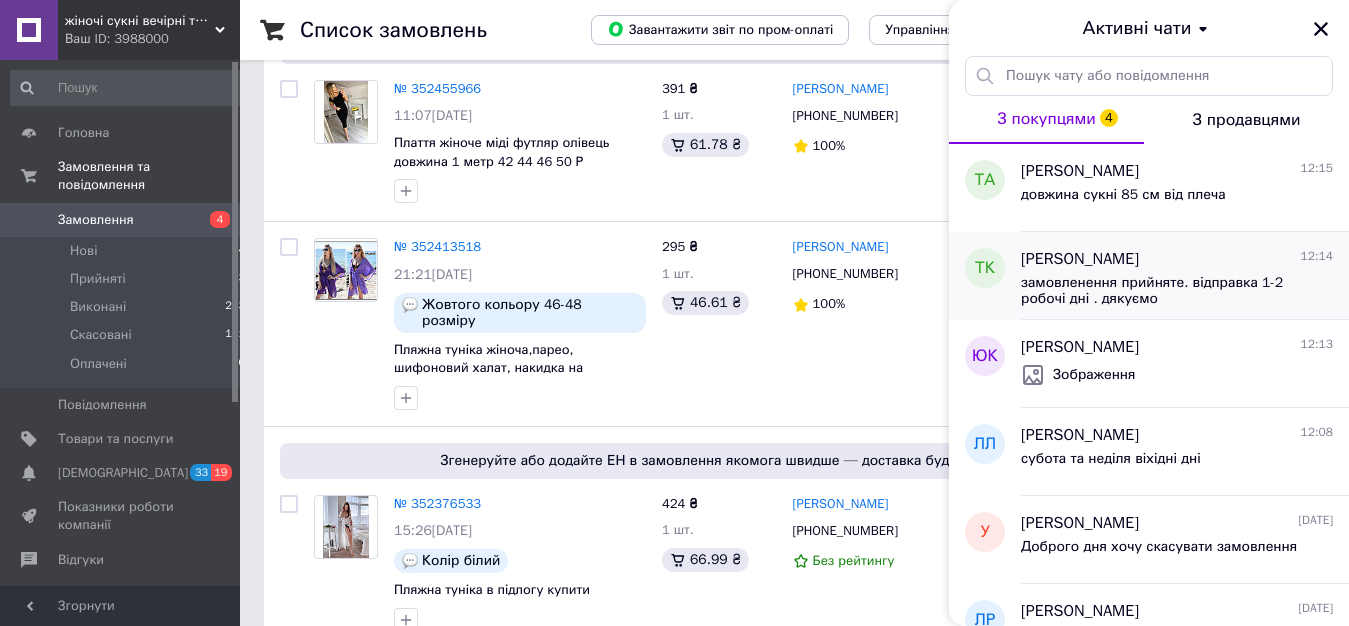 click on "замовленення прийняте. відправка 1-2 робочі дні . дякуємо" at bounding box center (1177, 289) 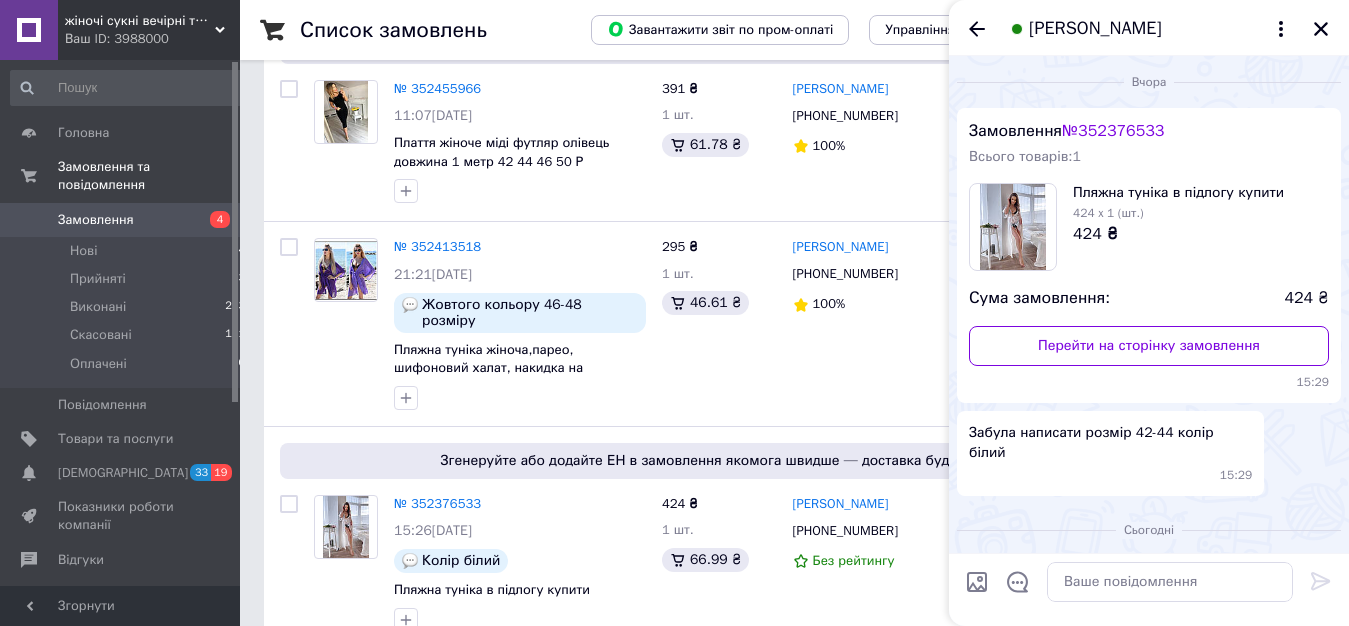 scroll, scrollTop: 23, scrollLeft: 0, axis: vertical 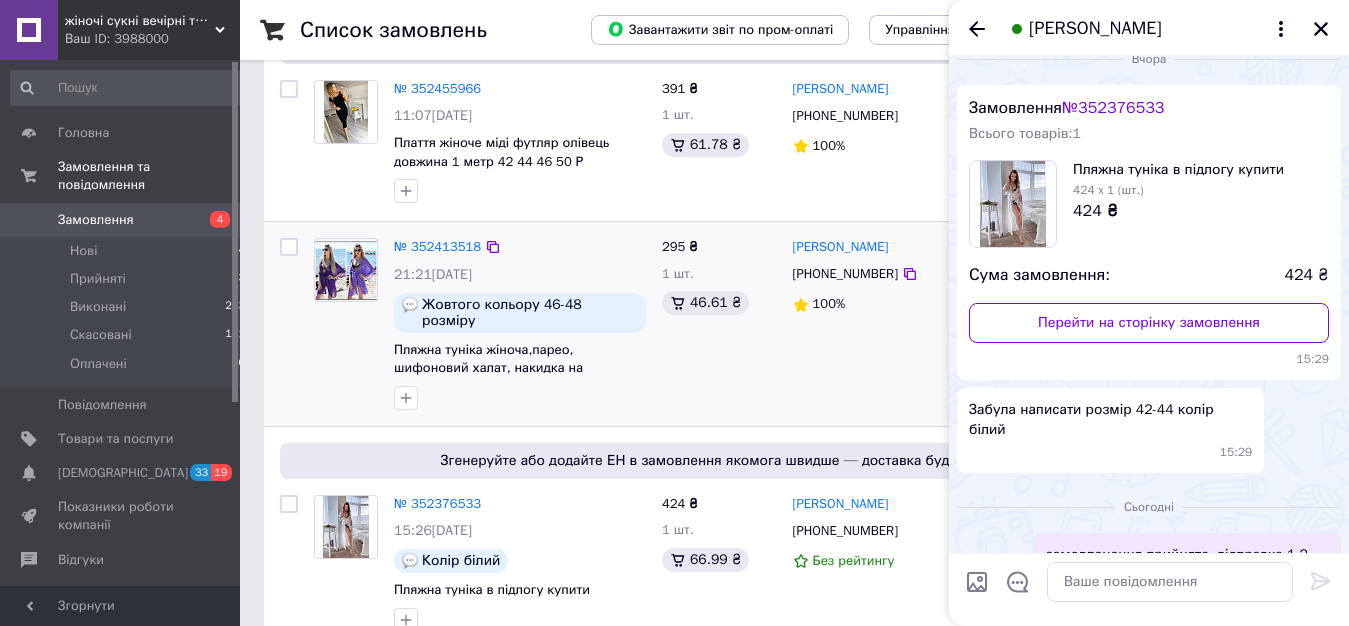click on "[PHONE_NUMBER]" at bounding box center [872, 274] 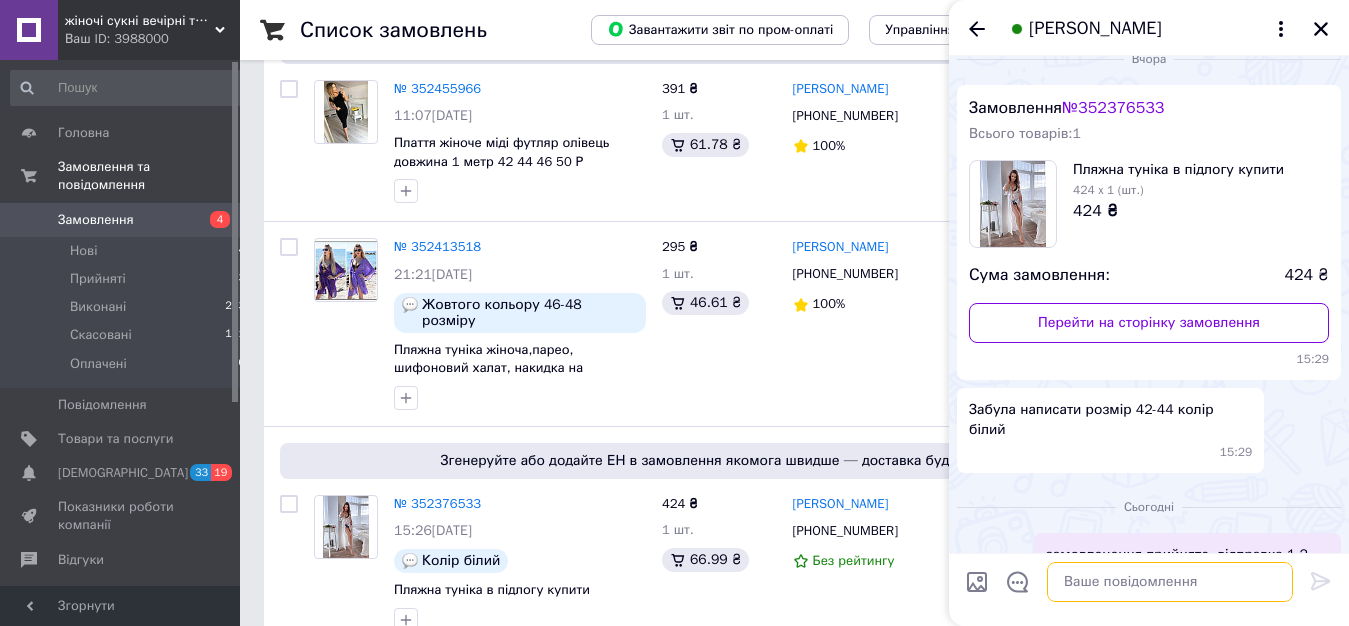 click at bounding box center [1170, 582] 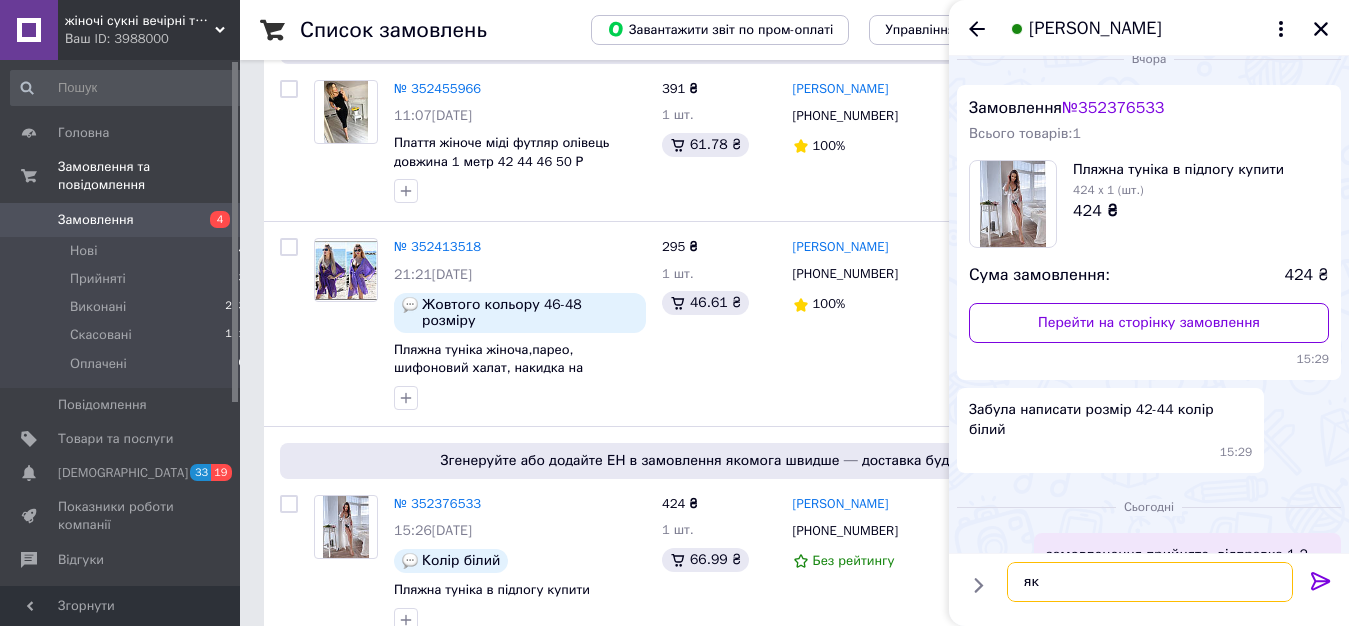 type on "як" 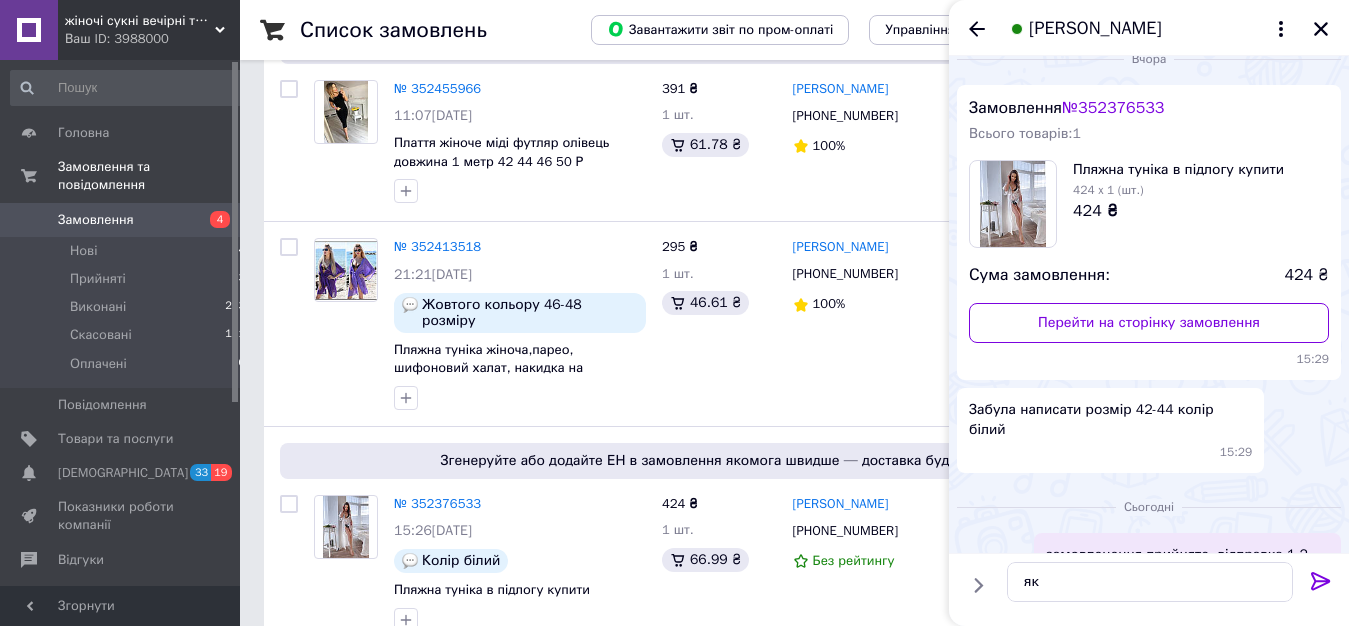 drag, startPoint x: 1277, startPoint y: 75, endPoint x: 1322, endPoint y: 25, distance: 67.26812 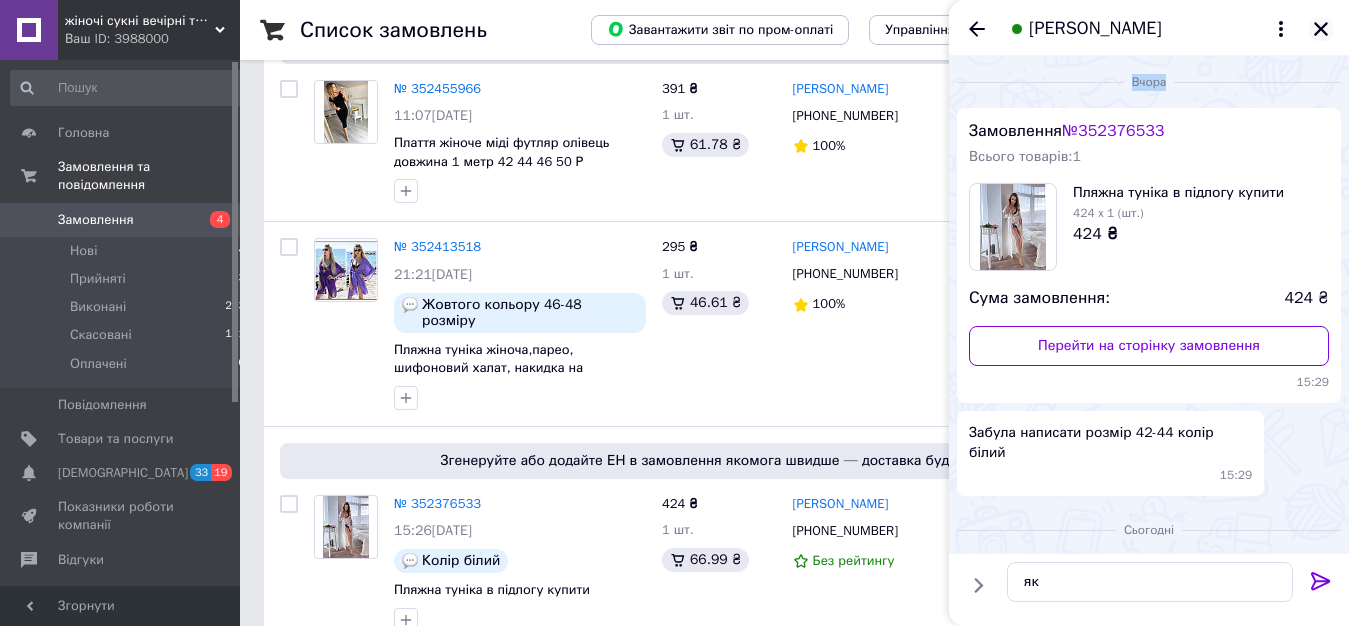 click 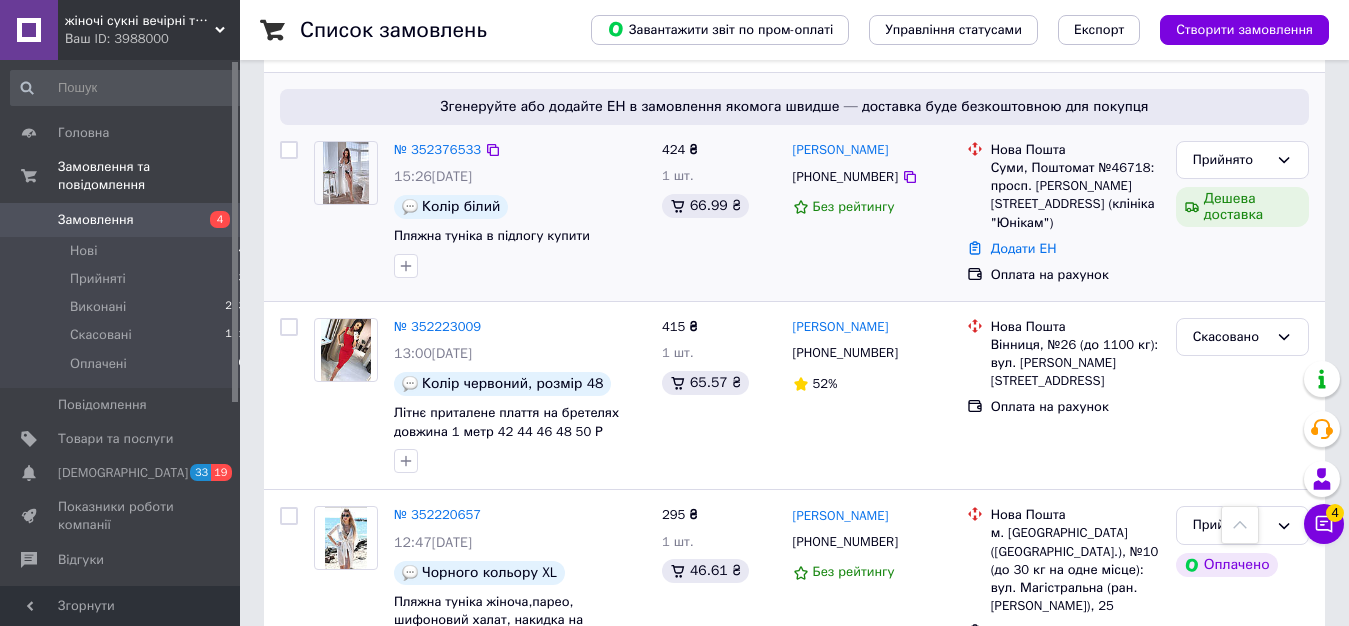 scroll, scrollTop: 510, scrollLeft: 0, axis: vertical 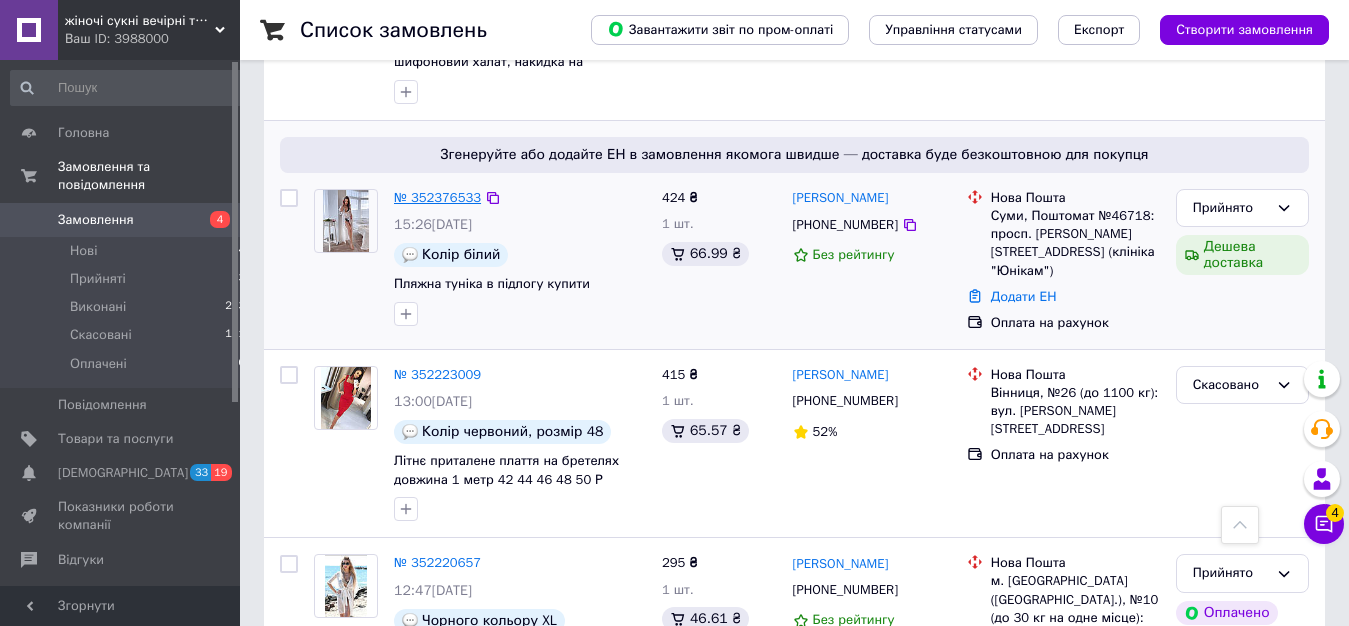 click on "№ 352376533" at bounding box center [437, 197] 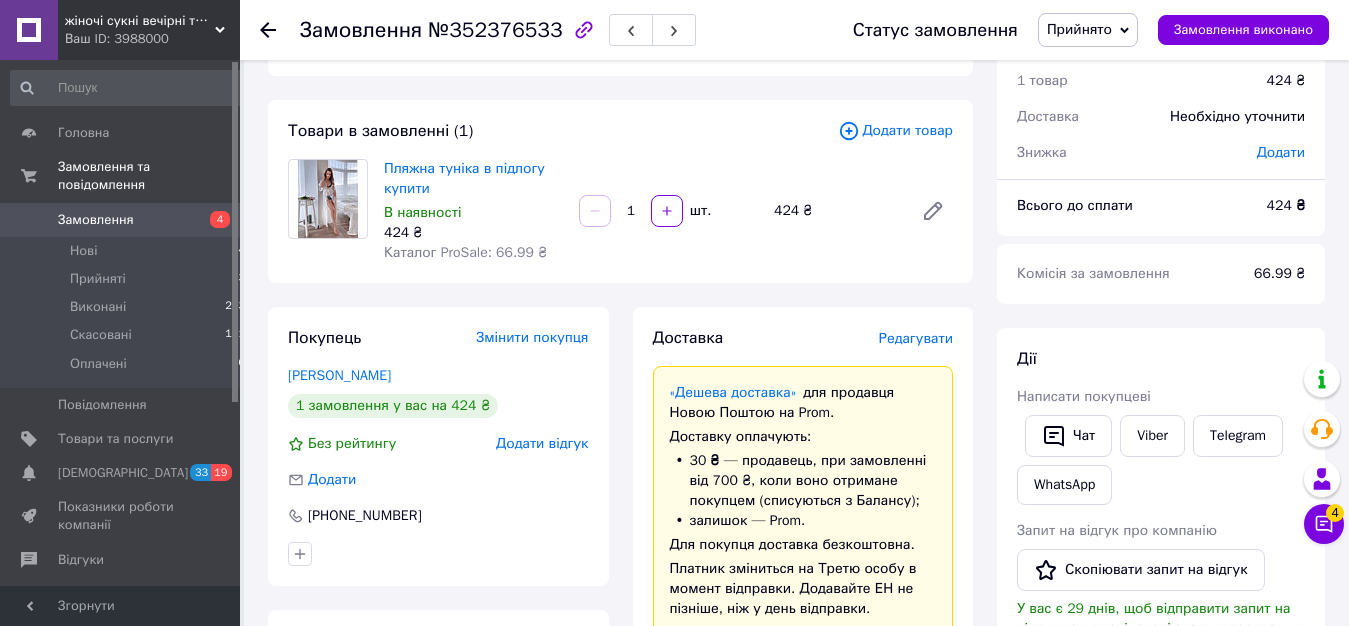 scroll, scrollTop: 0, scrollLeft: 0, axis: both 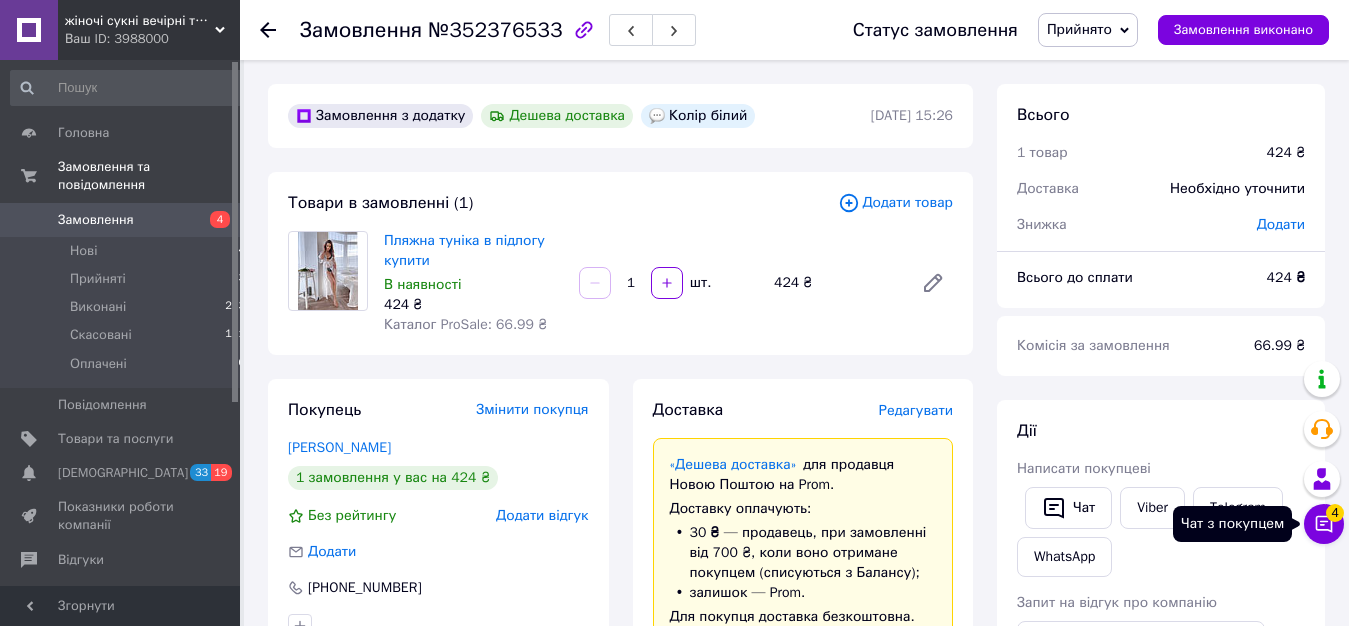 click 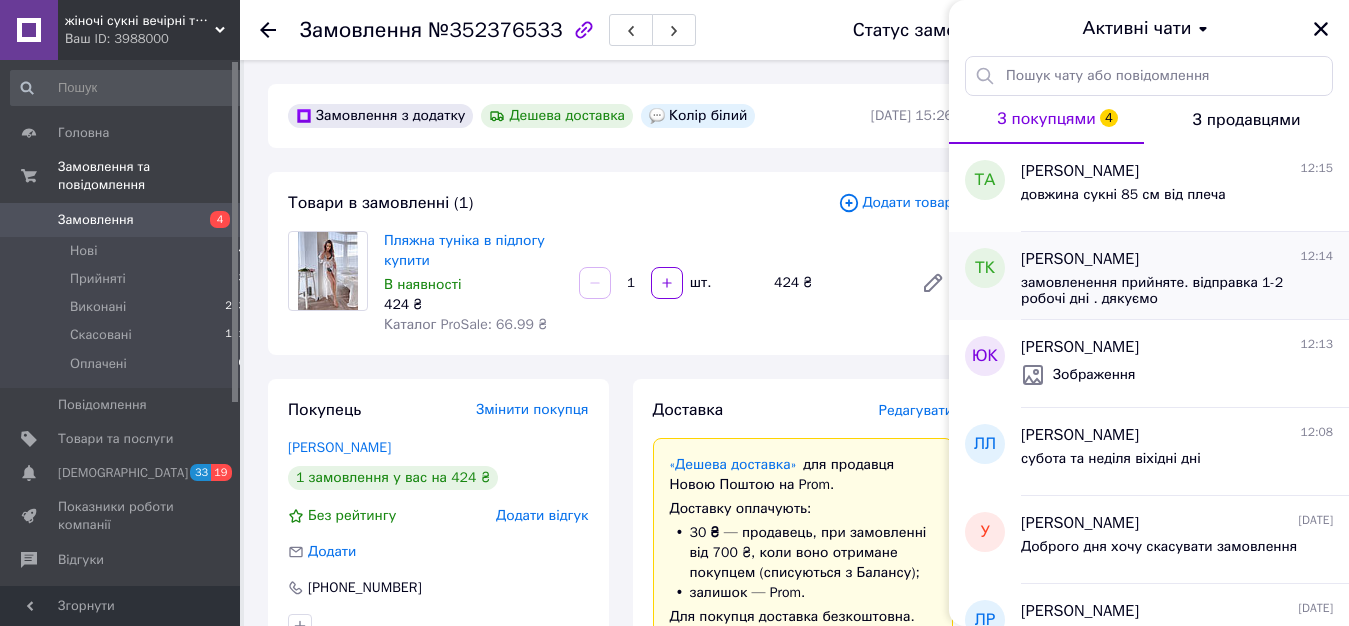 click on "замовленення прийняте. відправка 1-2 робочі дні . дякуємо" at bounding box center [1163, 291] 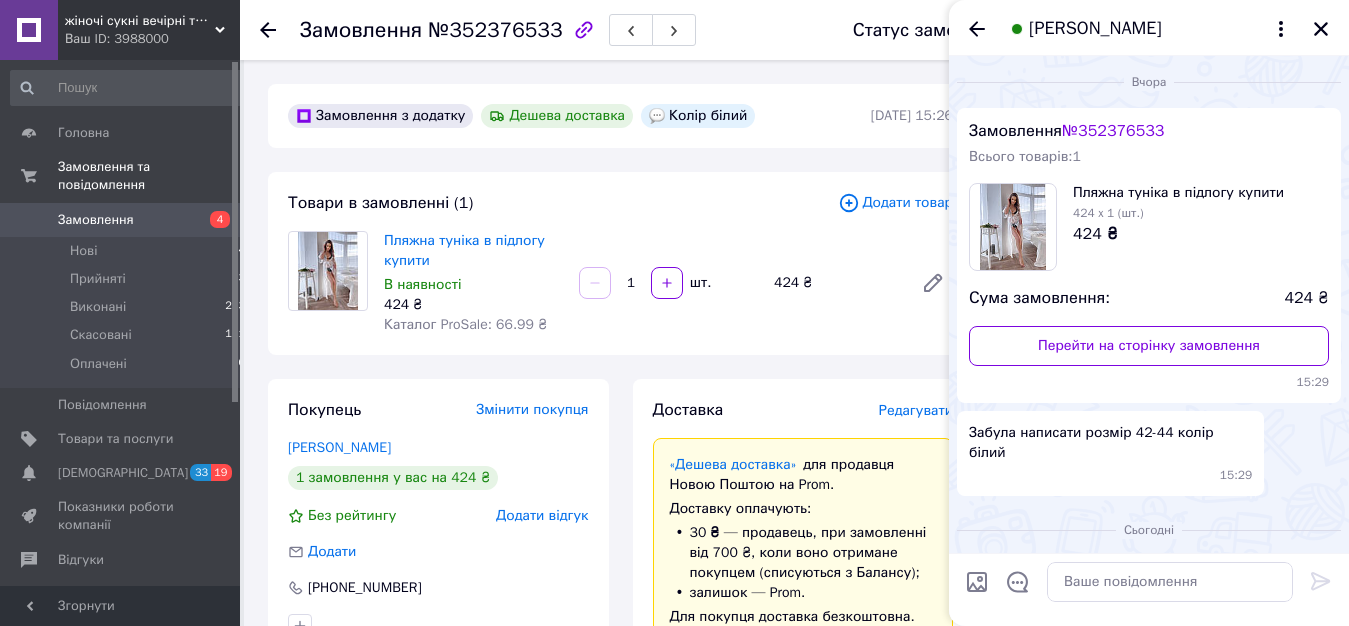 scroll, scrollTop: 23, scrollLeft: 0, axis: vertical 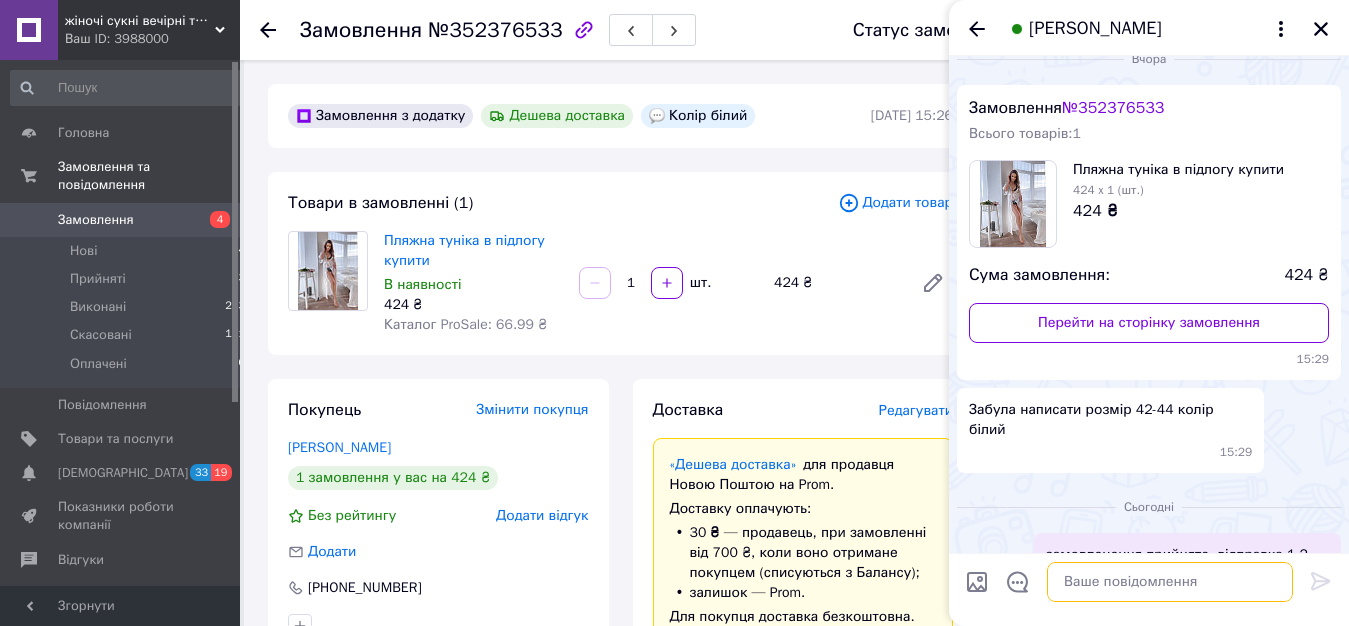 click at bounding box center (1170, 582) 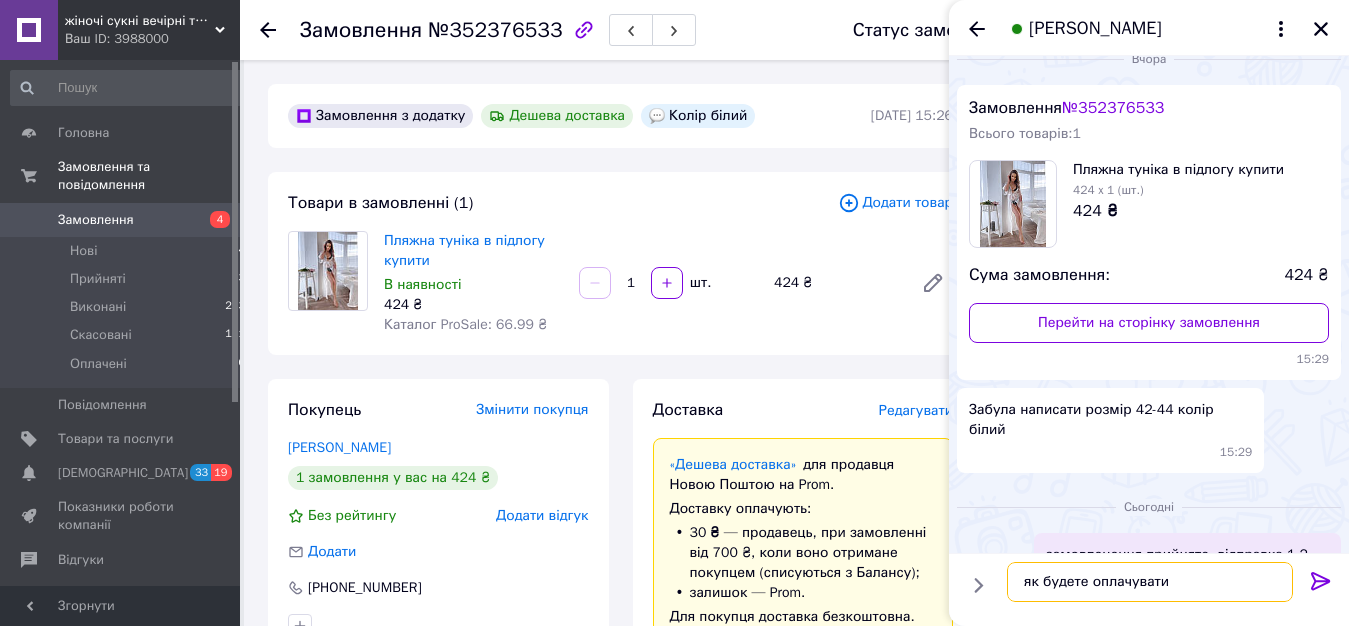 type on "як будете оплачувати?" 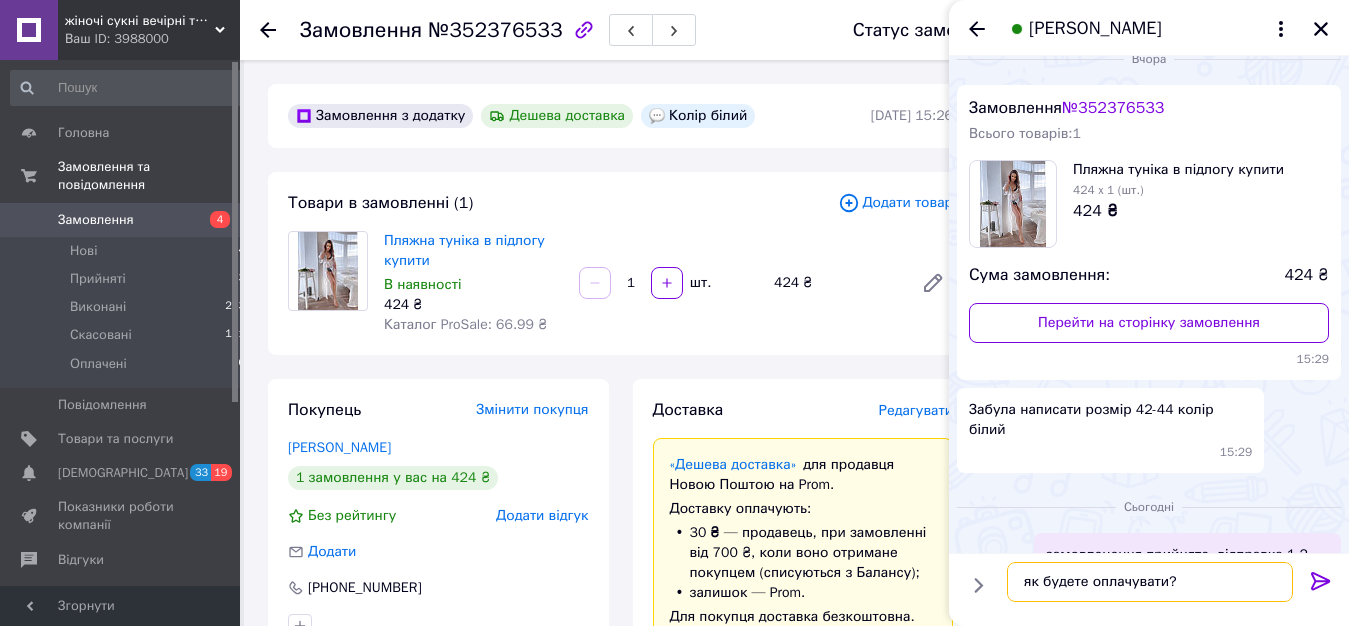 type 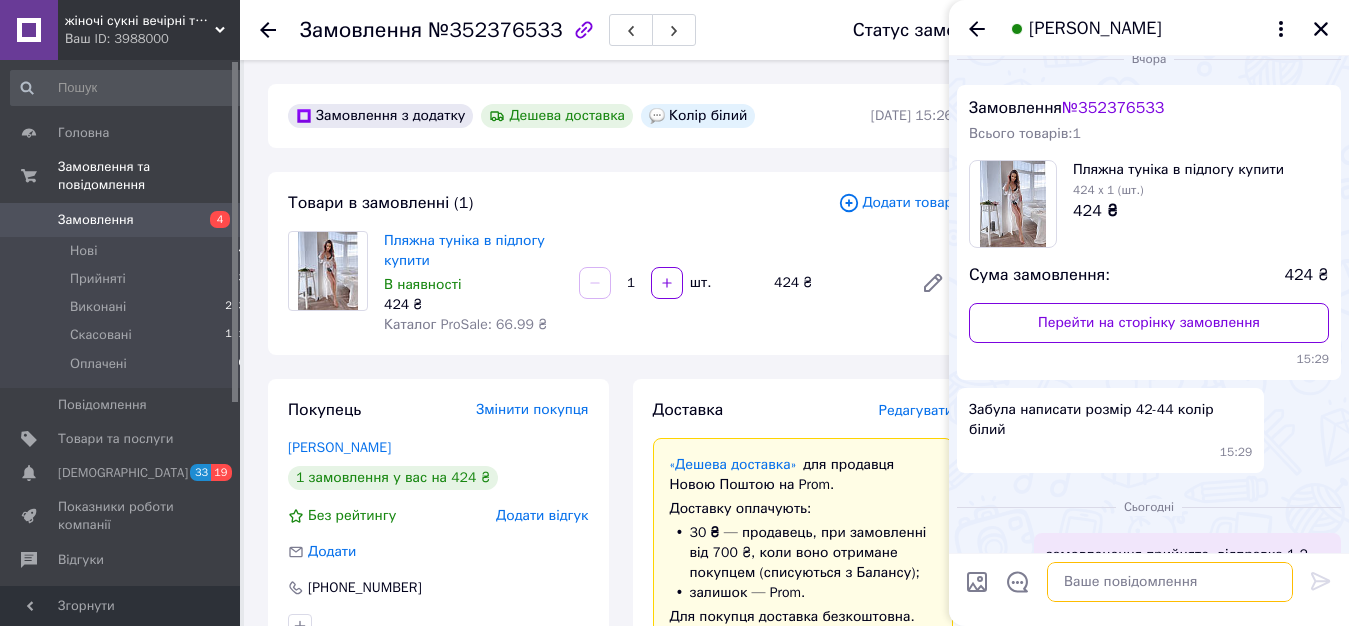 scroll, scrollTop: 76, scrollLeft: 0, axis: vertical 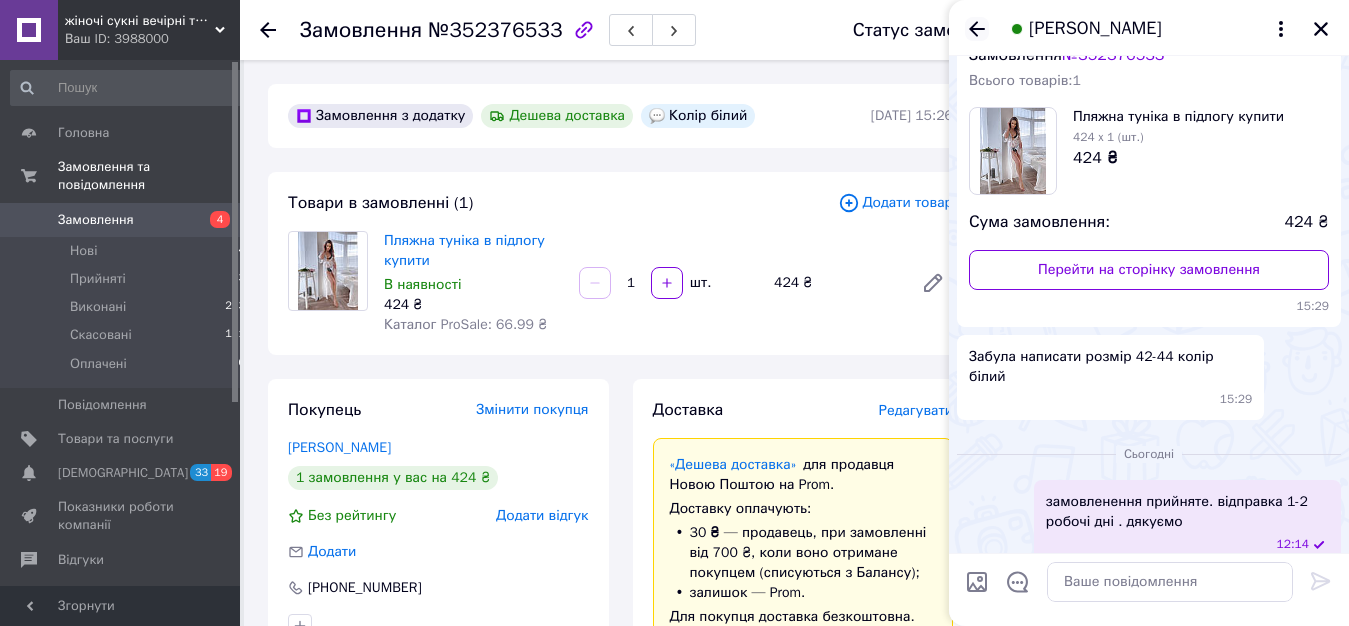 click 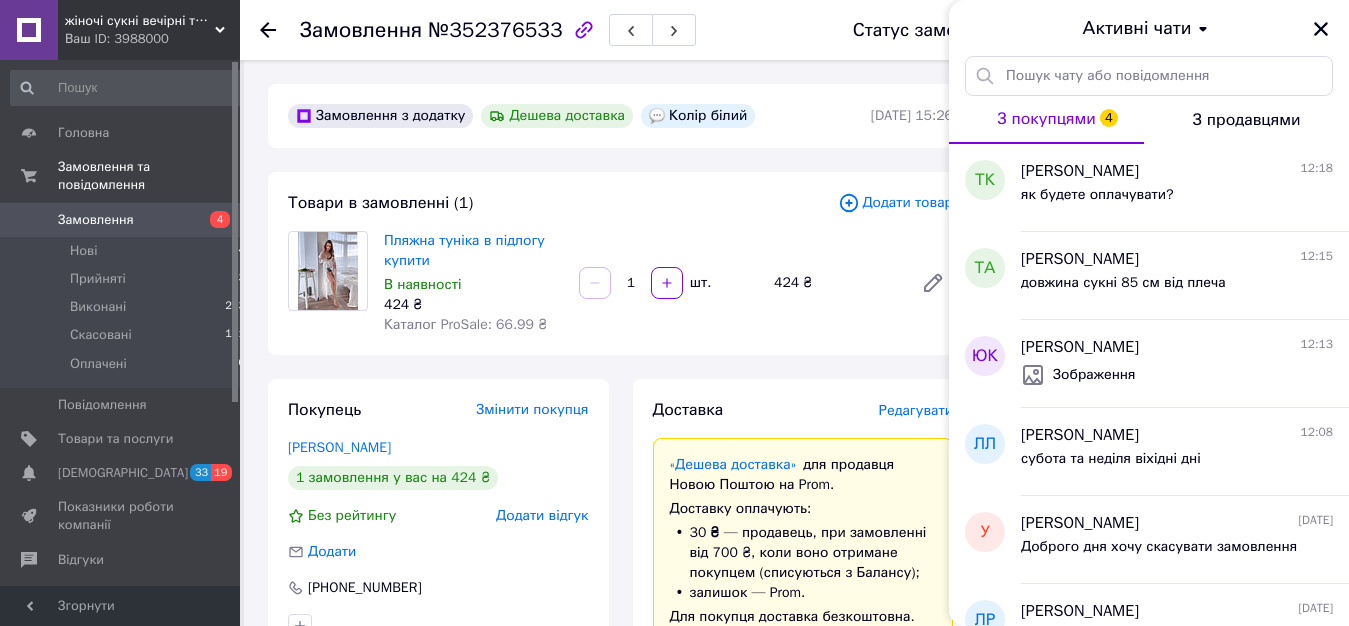 click on "З покупцями 4" at bounding box center [1046, 119] 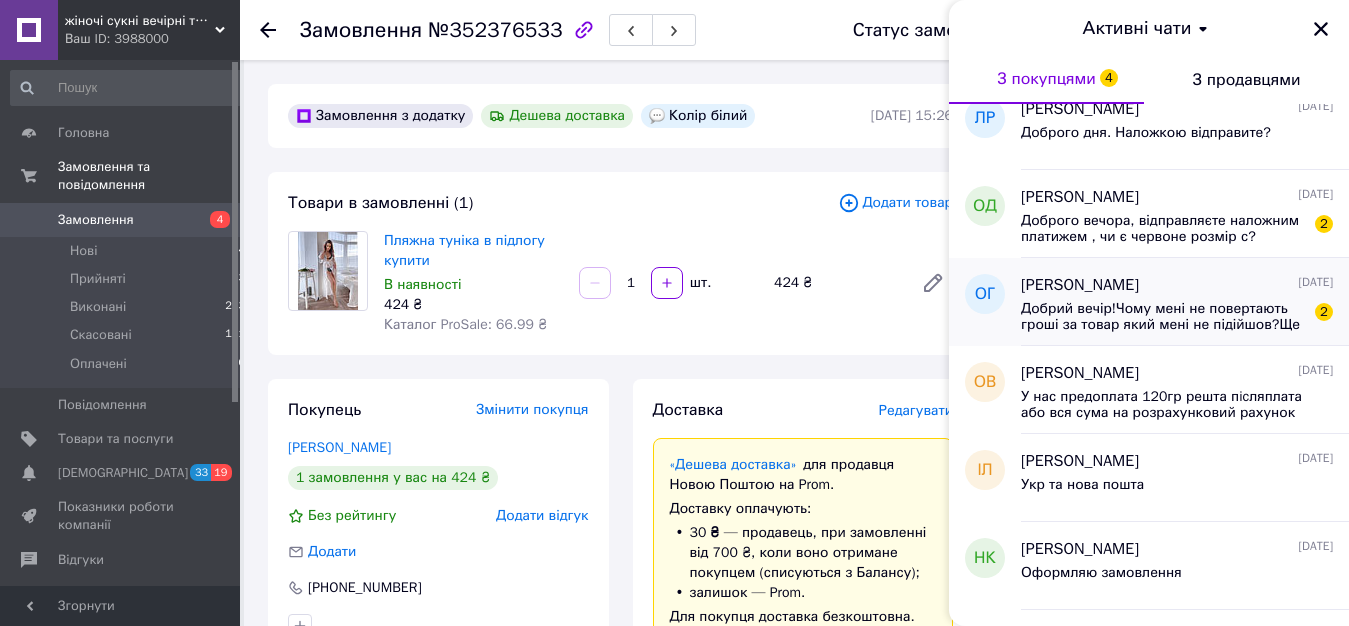 scroll, scrollTop: 456, scrollLeft: 0, axis: vertical 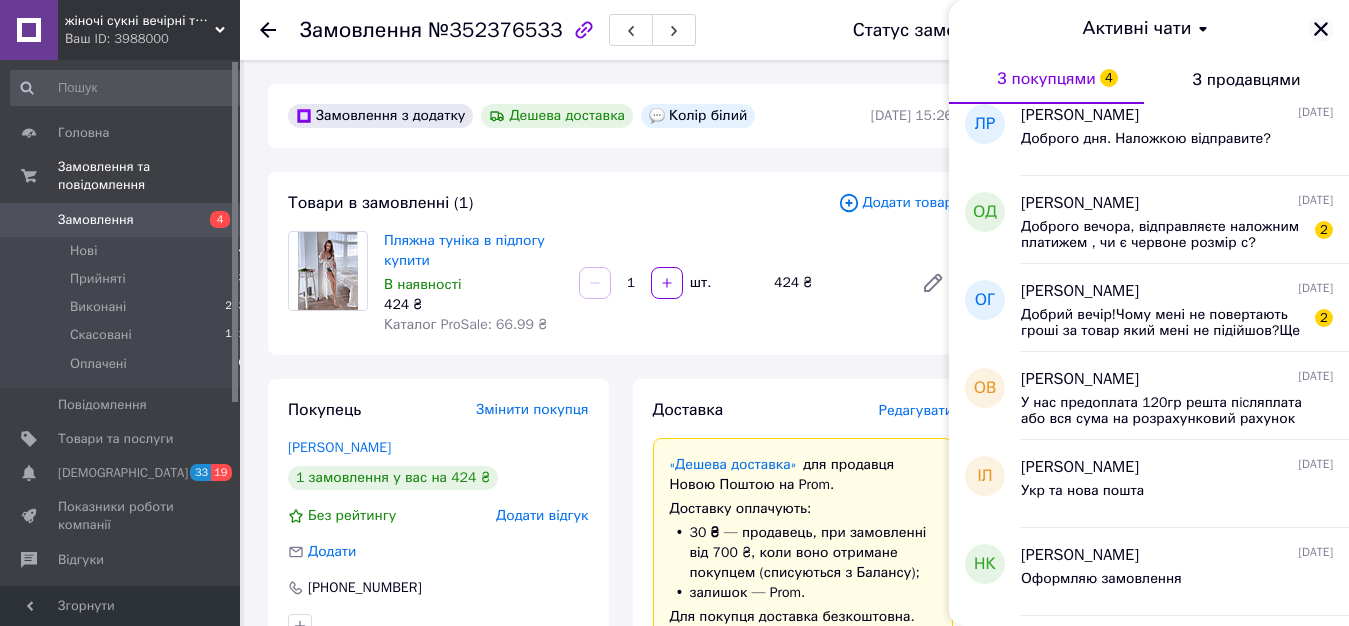 click at bounding box center [1321, 29] 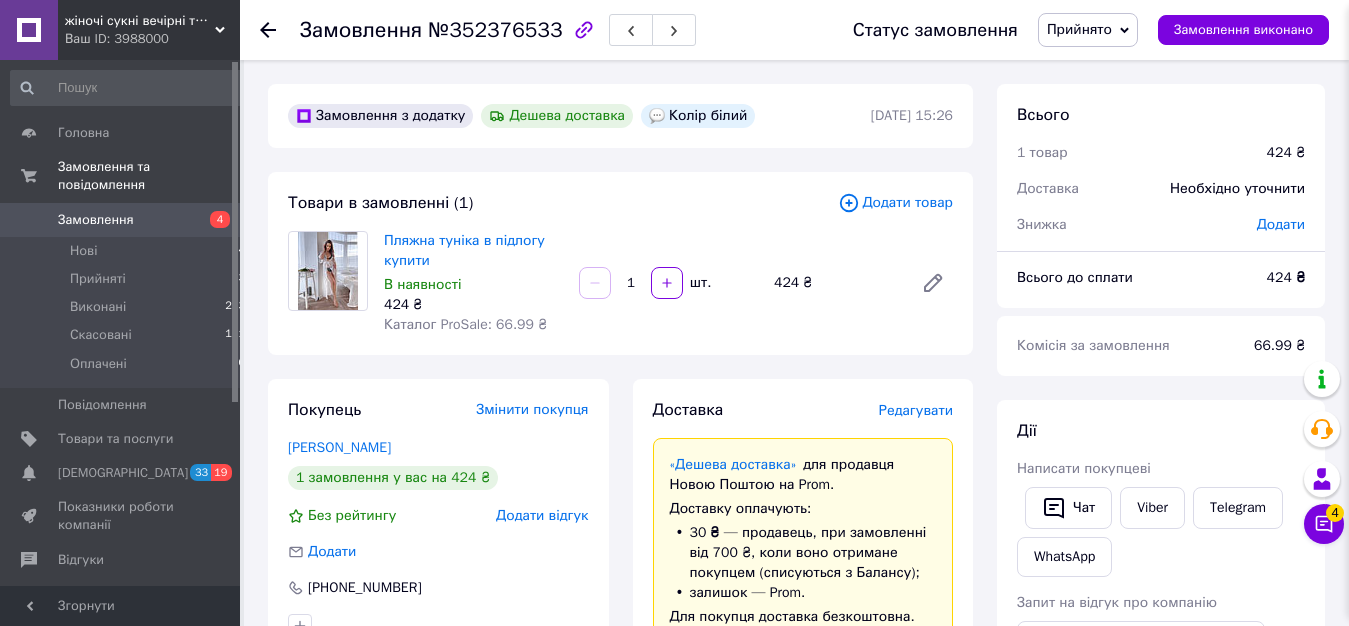 scroll, scrollTop: 456, scrollLeft: 0, axis: vertical 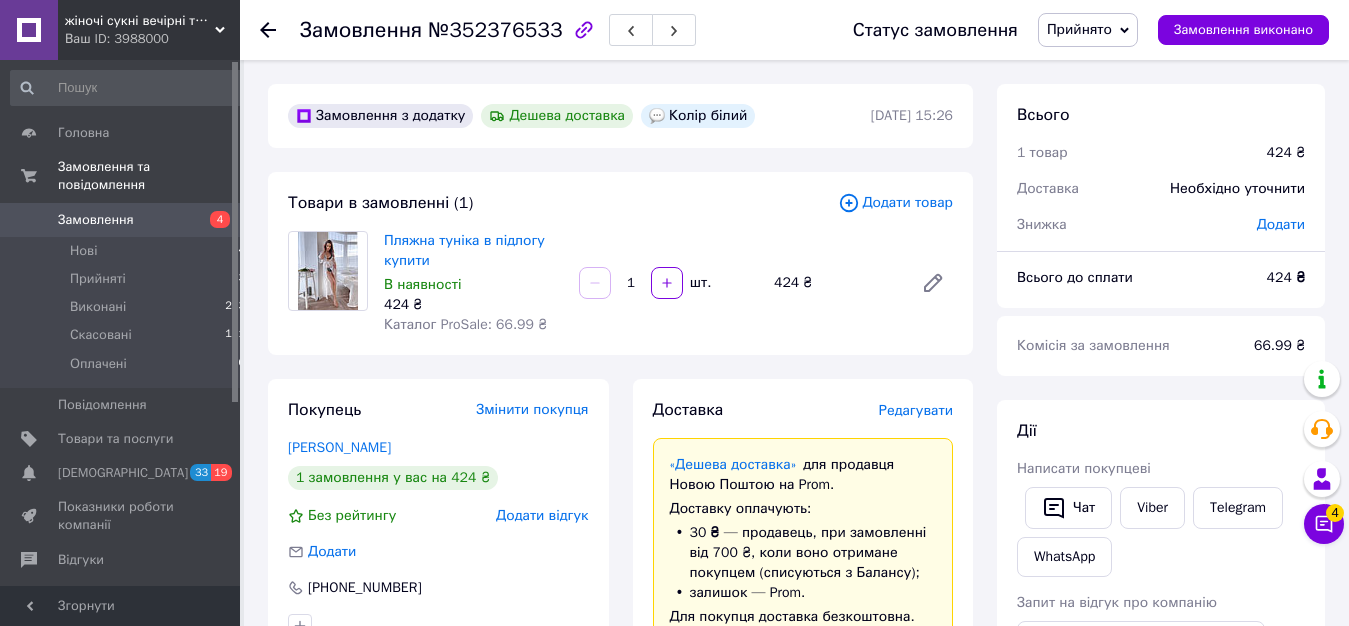 click 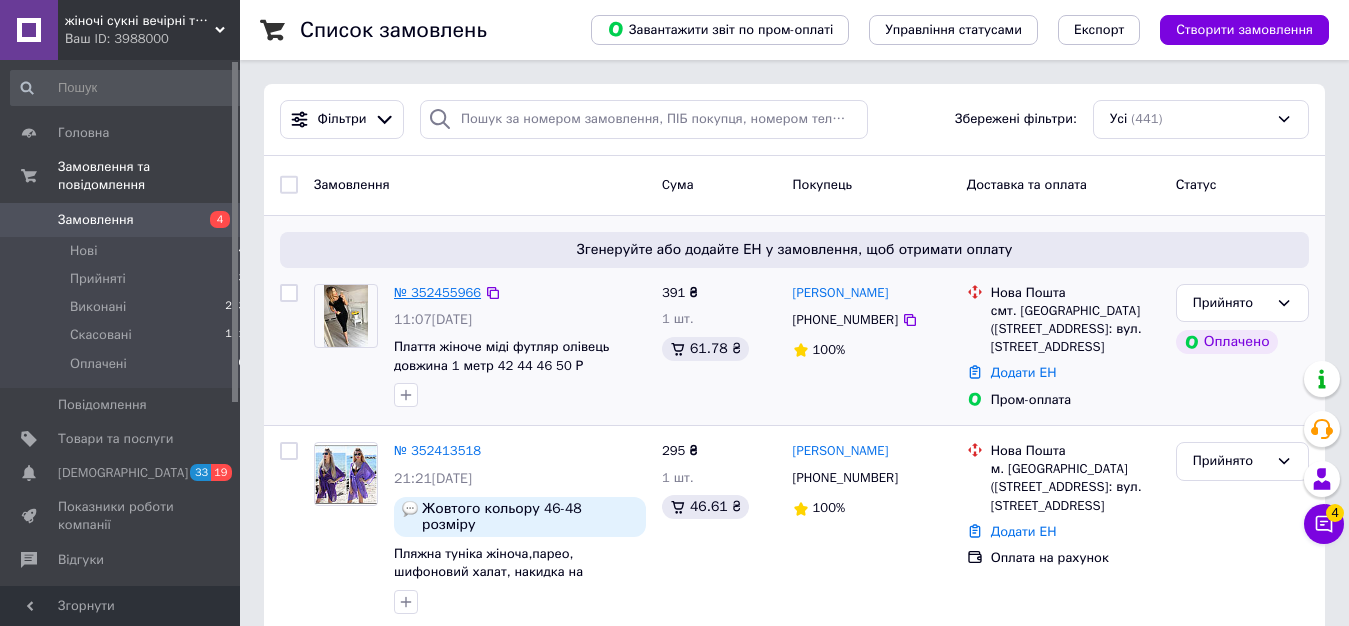 click on "№ 352455966" at bounding box center [437, 292] 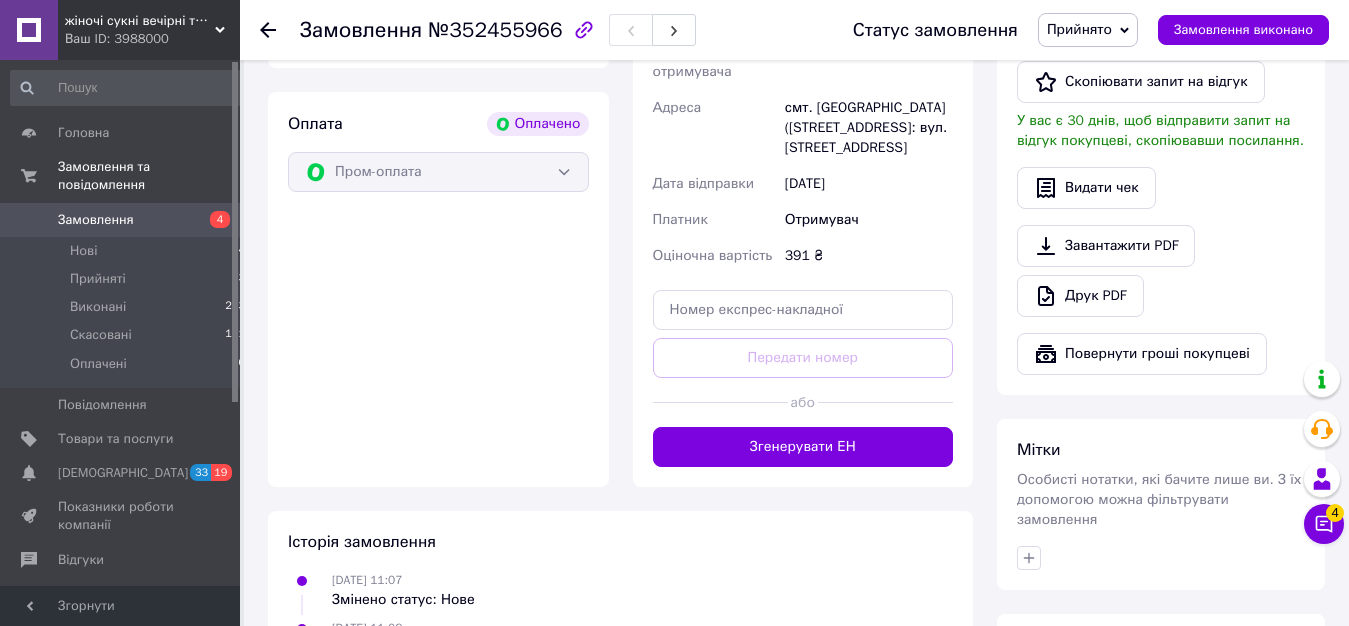 scroll, scrollTop: 1224, scrollLeft: 0, axis: vertical 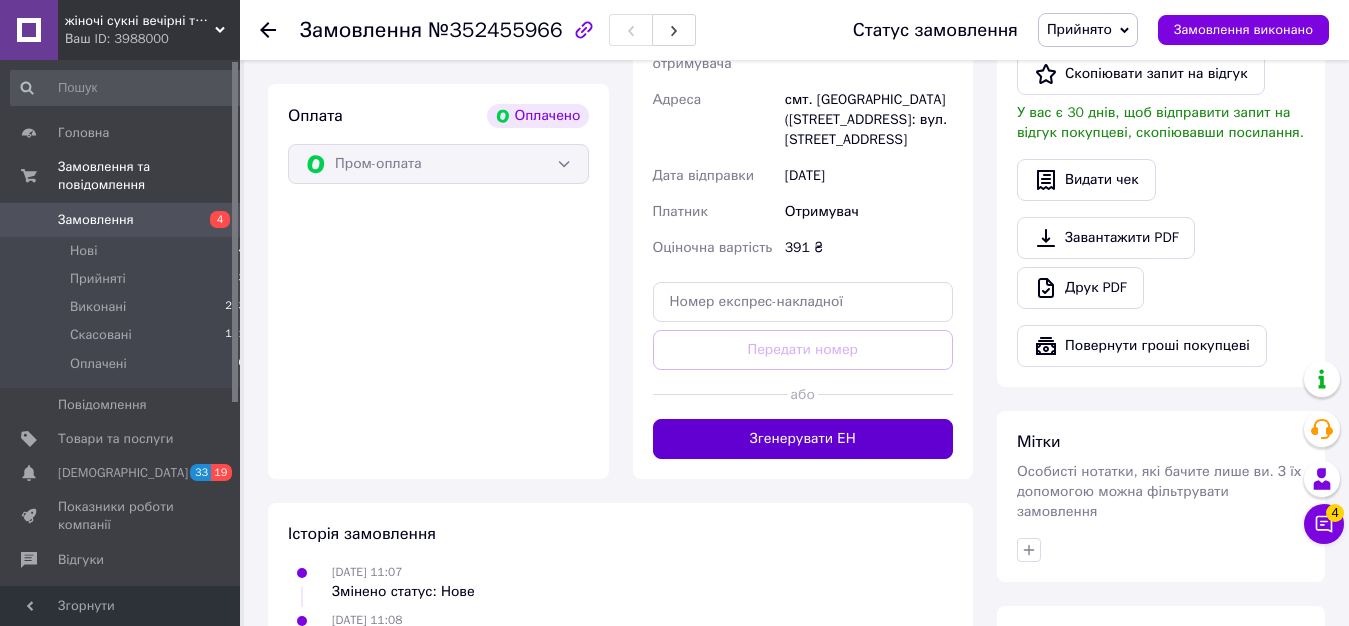 click on "Згенерувати ЕН" at bounding box center (803, 439) 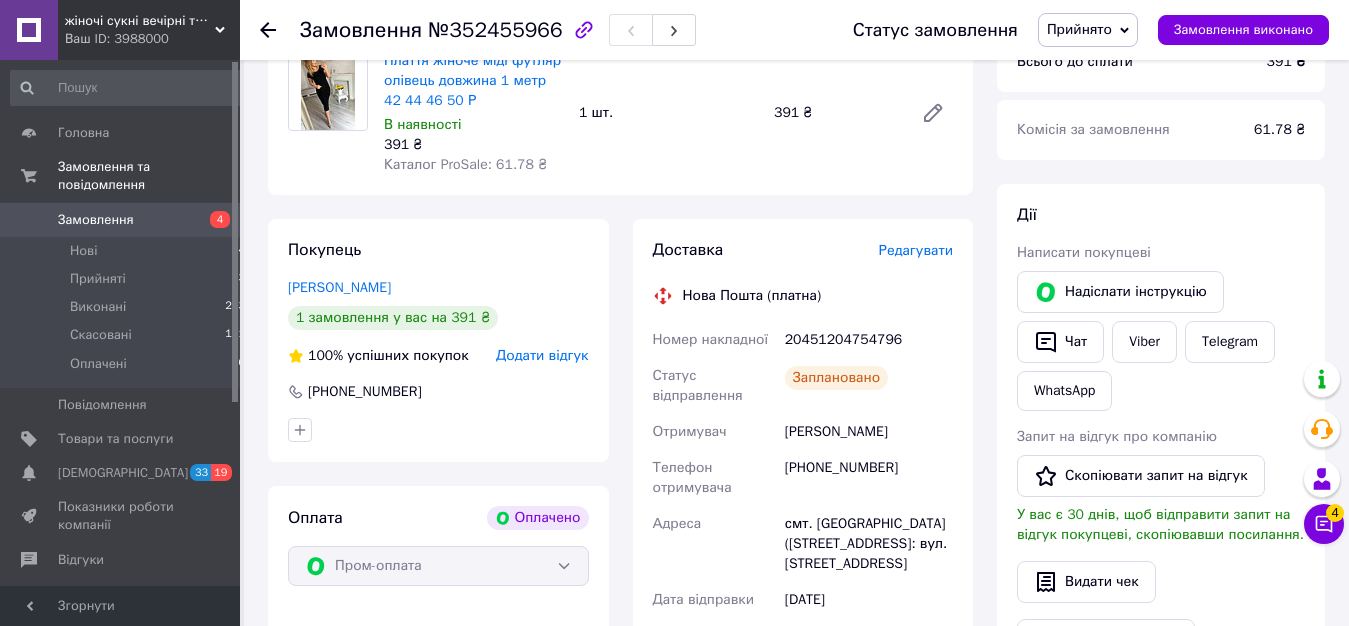 scroll, scrollTop: 816, scrollLeft: 0, axis: vertical 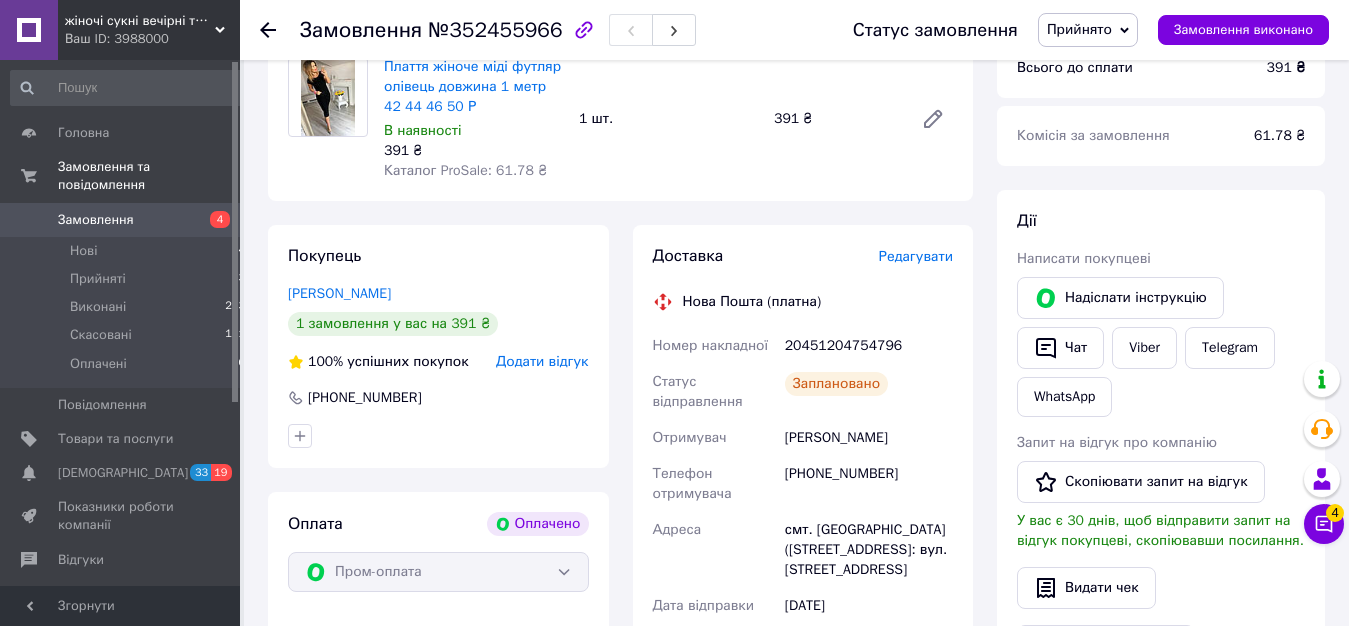 click 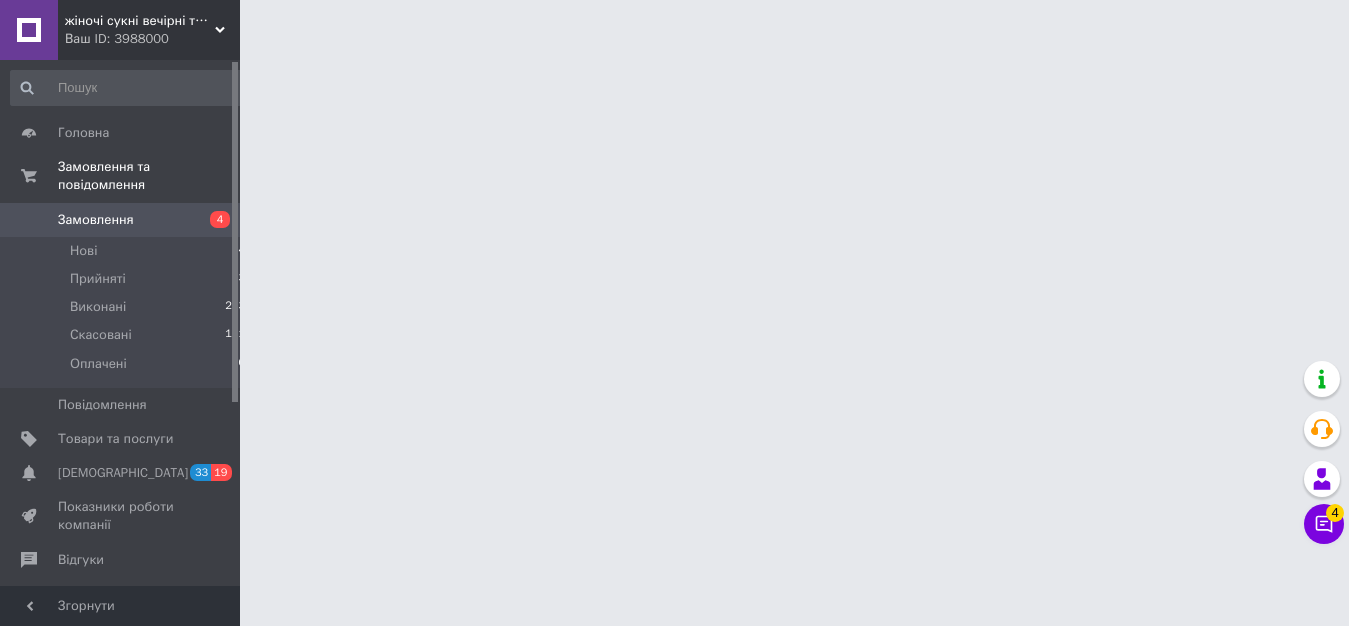 scroll, scrollTop: 0, scrollLeft: 0, axis: both 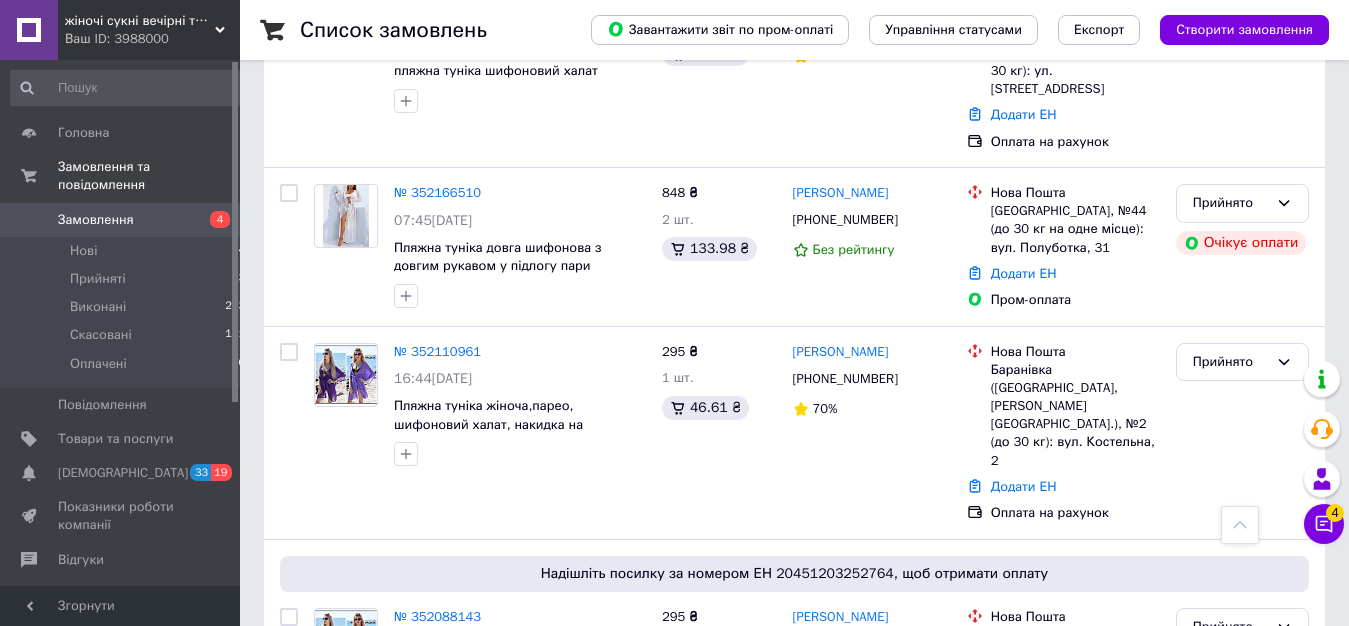 click on "жіночі сукні вечірні туніки купити дешево" at bounding box center [140, 21] 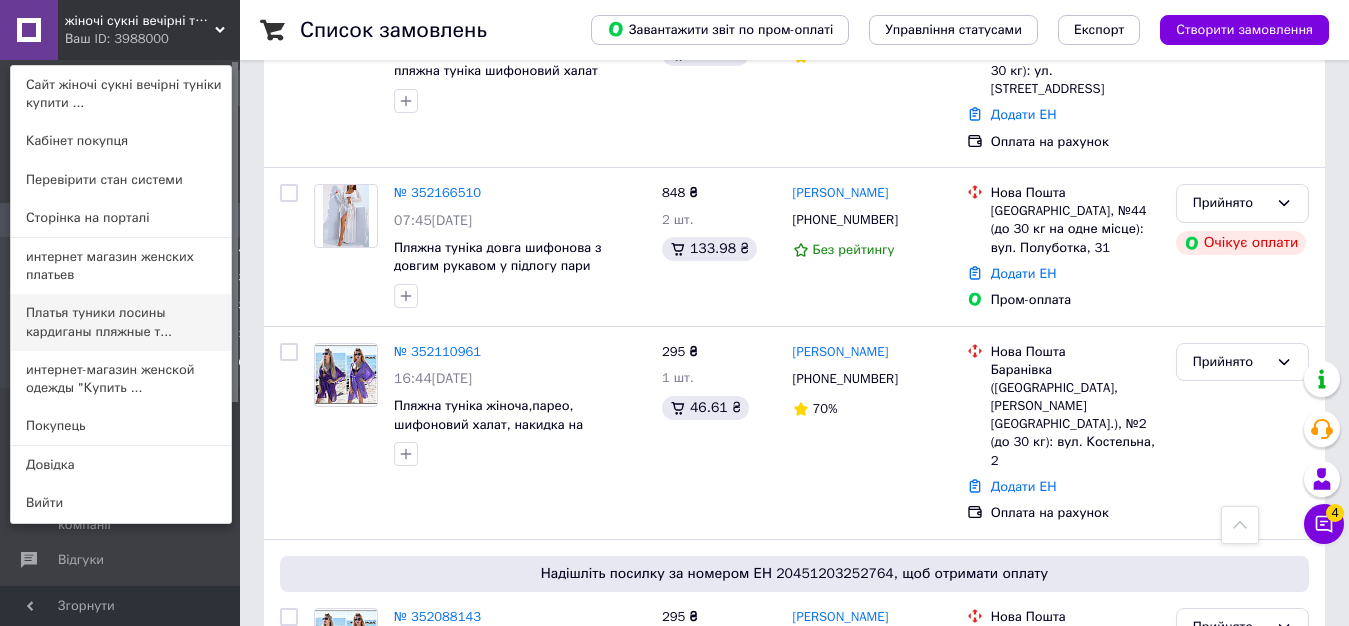 click on "Платья туники лосины кардиганы пляжные т..." at bounding box center (121, 322) 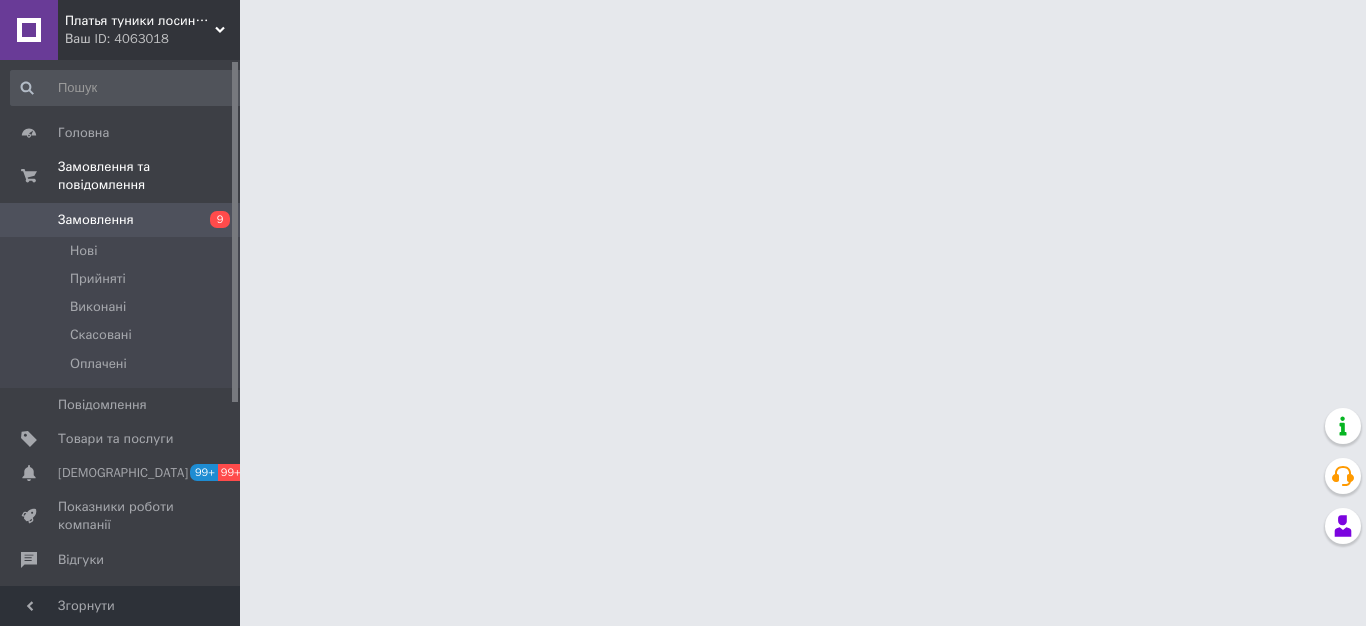 scroll, scrollTop: 0, scrollLeft: 0, axis: both 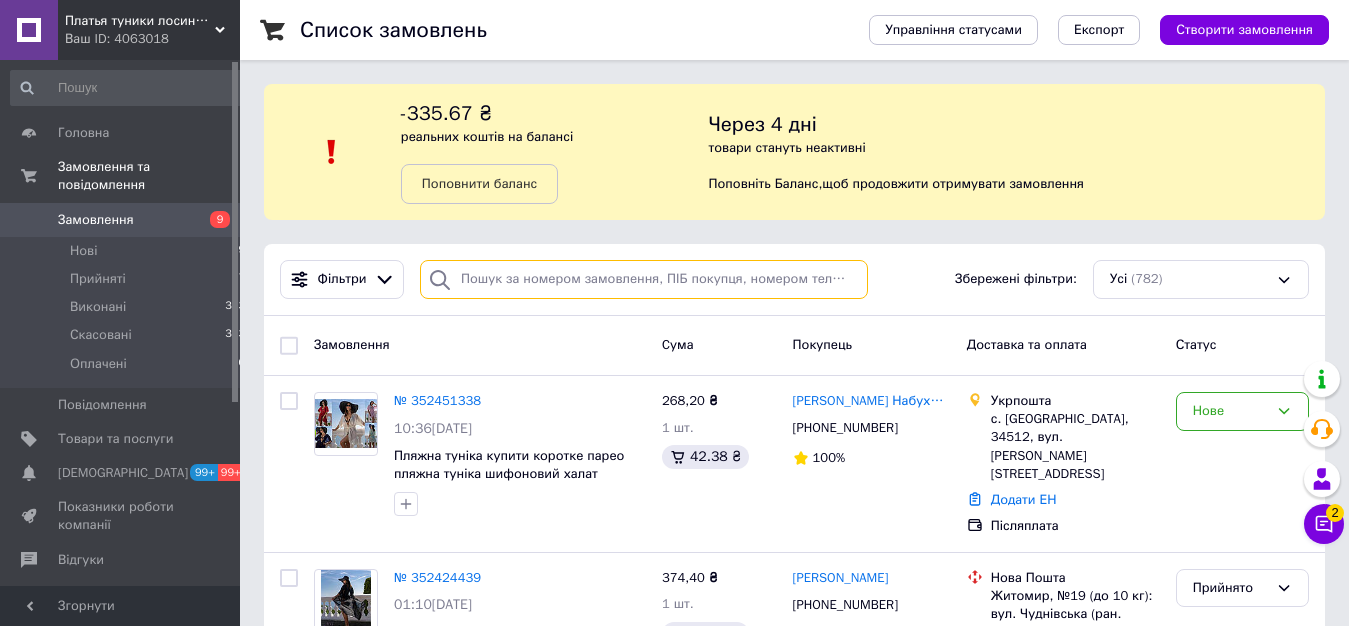 click at bounding box center [644, 279] 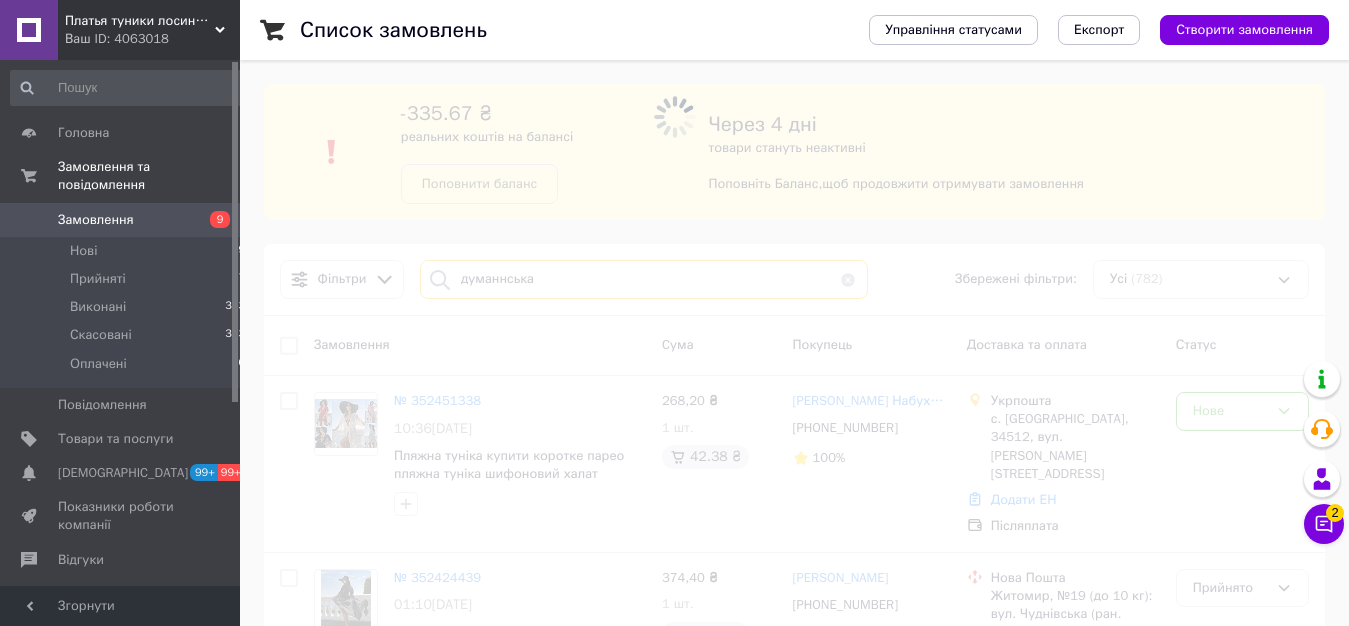 type on "думаннська" 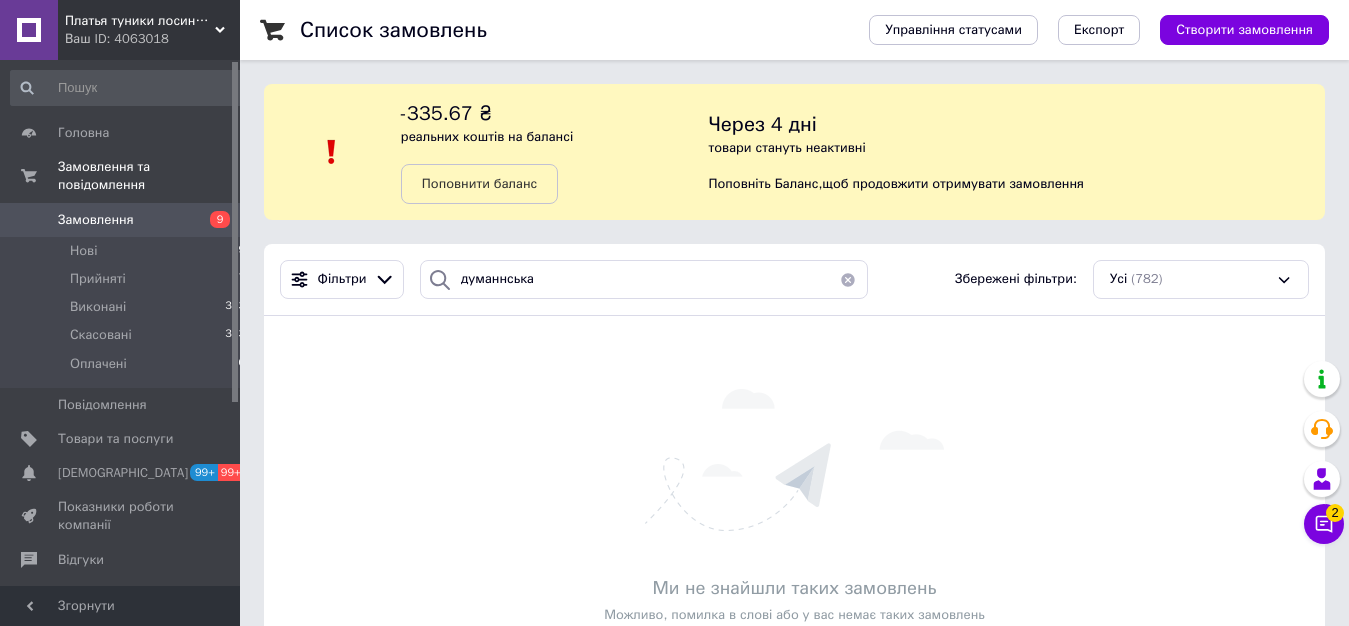 click 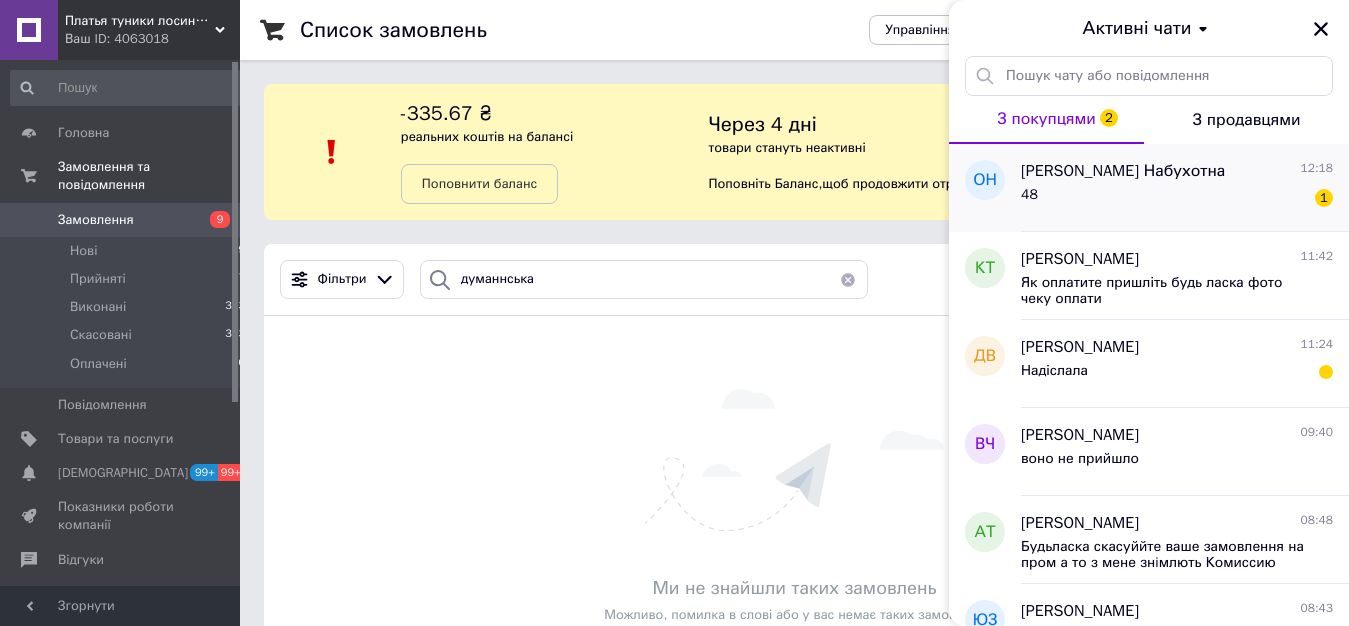 click on "48 1" at bounding box center (1177, 199) 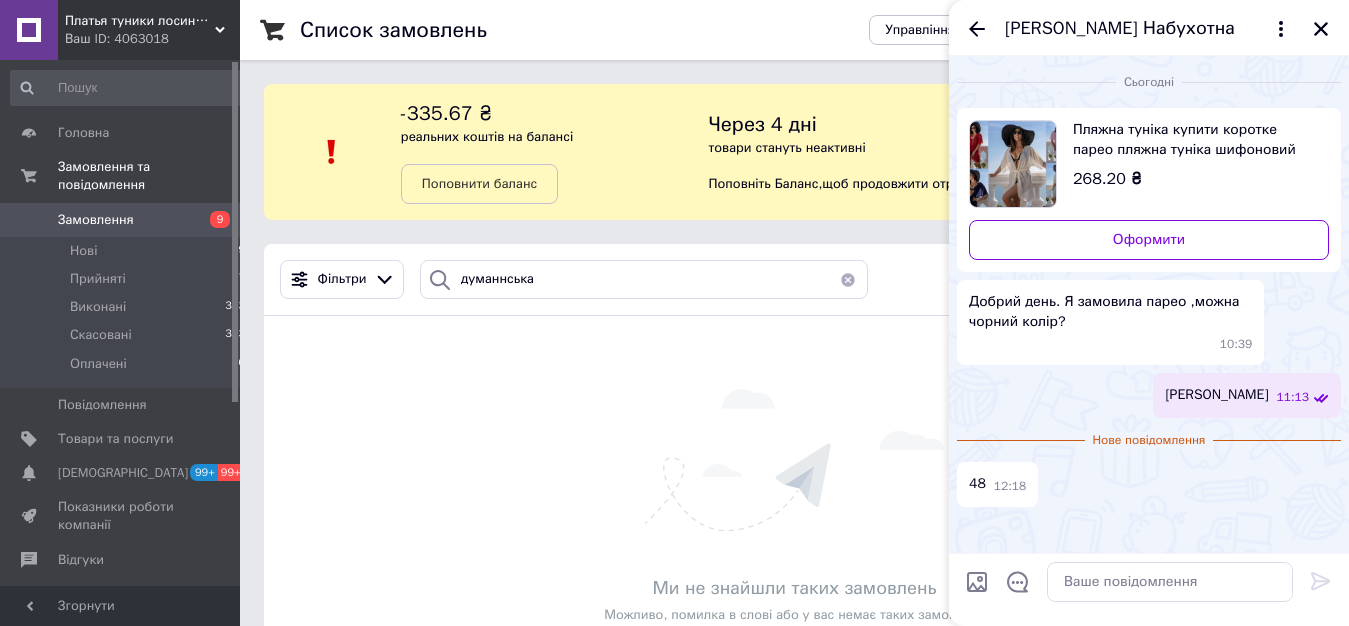 click on "Замовлення 9" at bounding box center (128, 220) 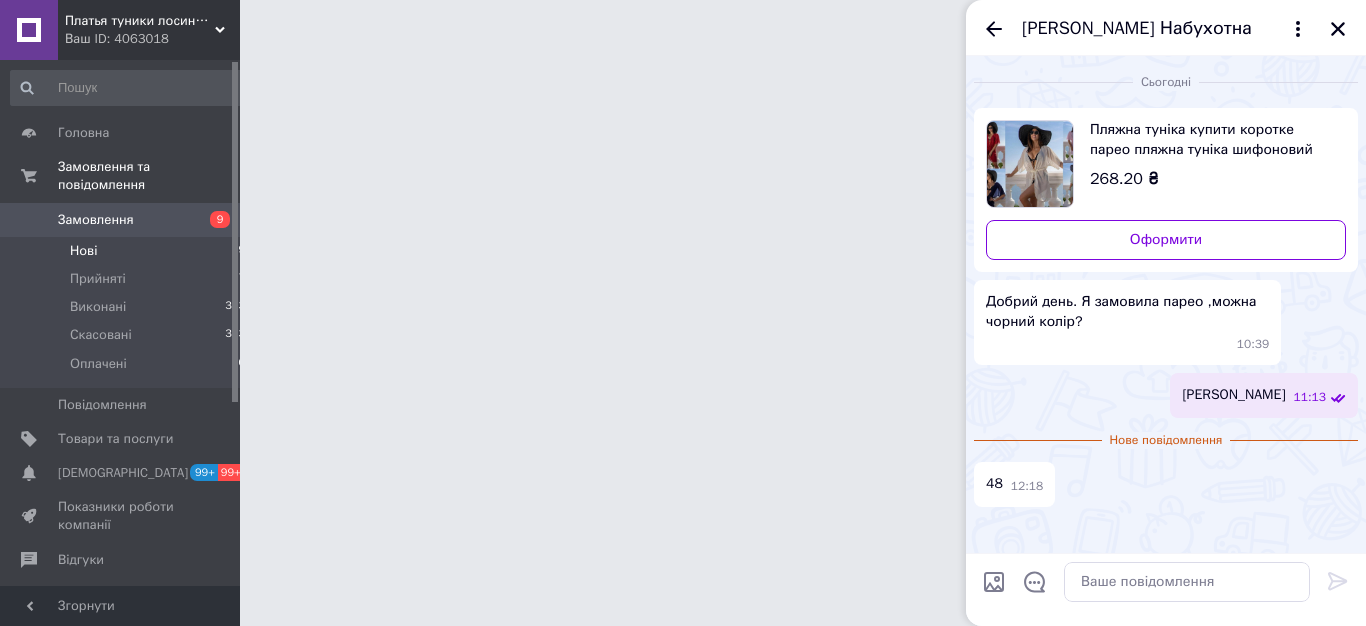 click on "Нові 9" at bounding box center (128, 251) 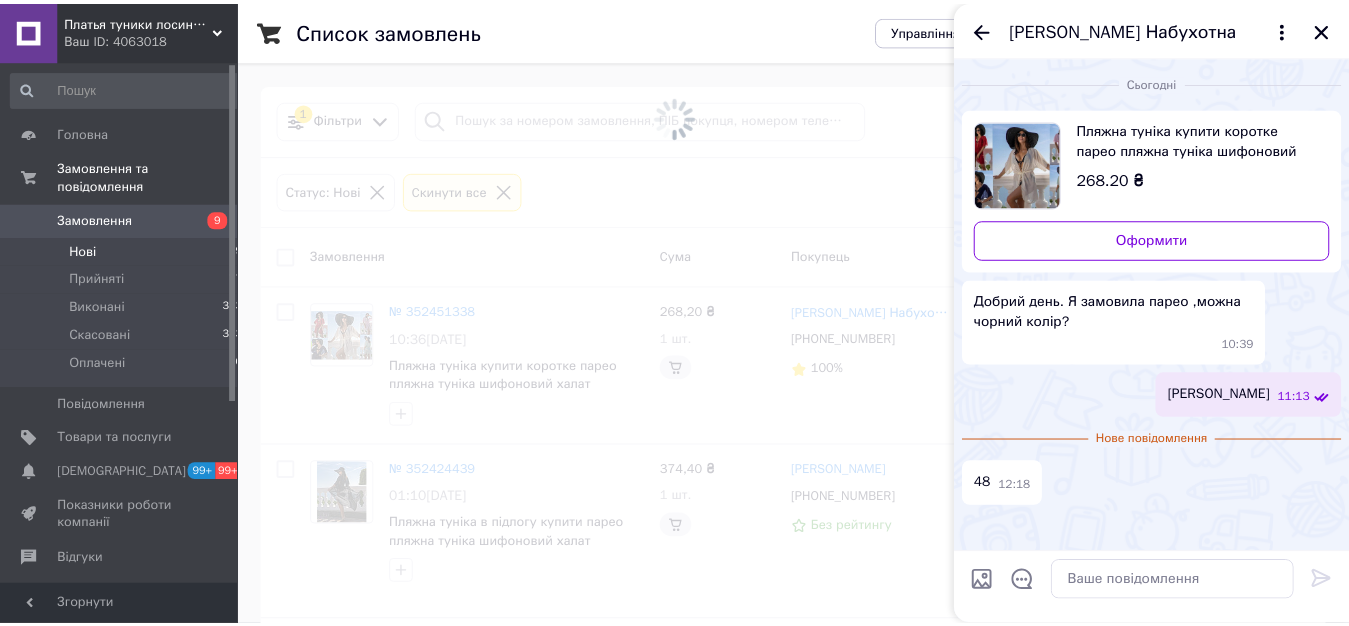 scroll, scrollTop: 51, scrollLeft: 0, axis: vertical 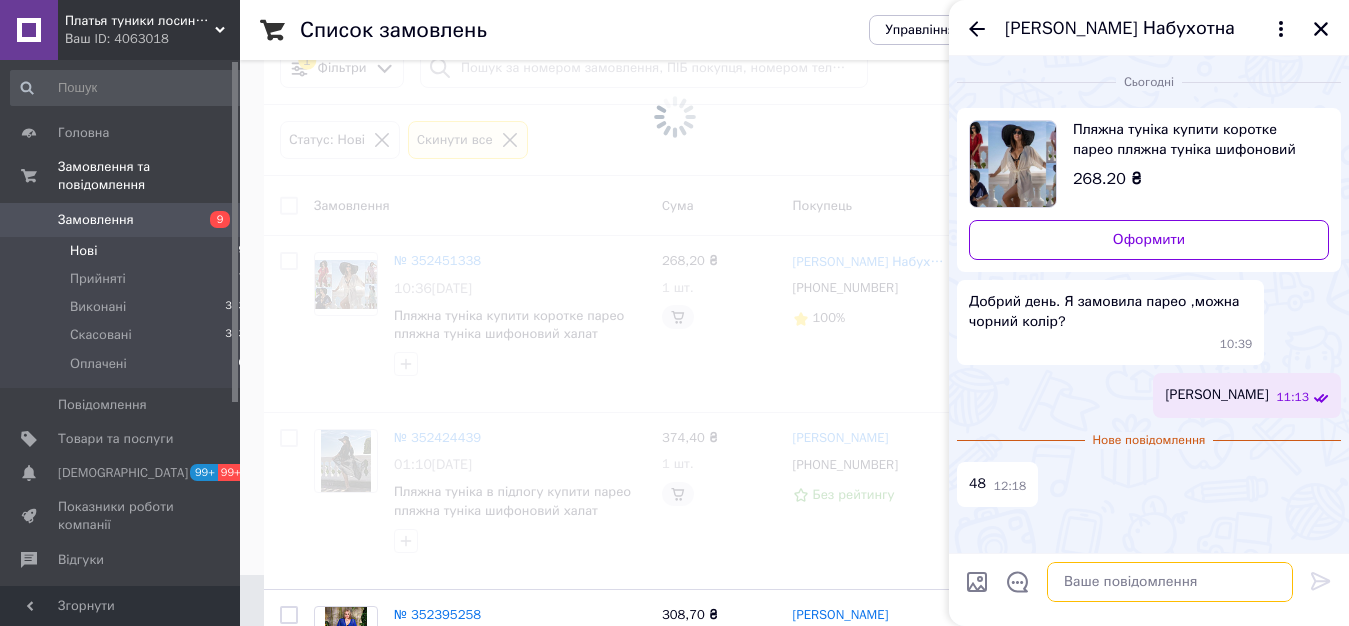 click at bounding box center [1170, 582] 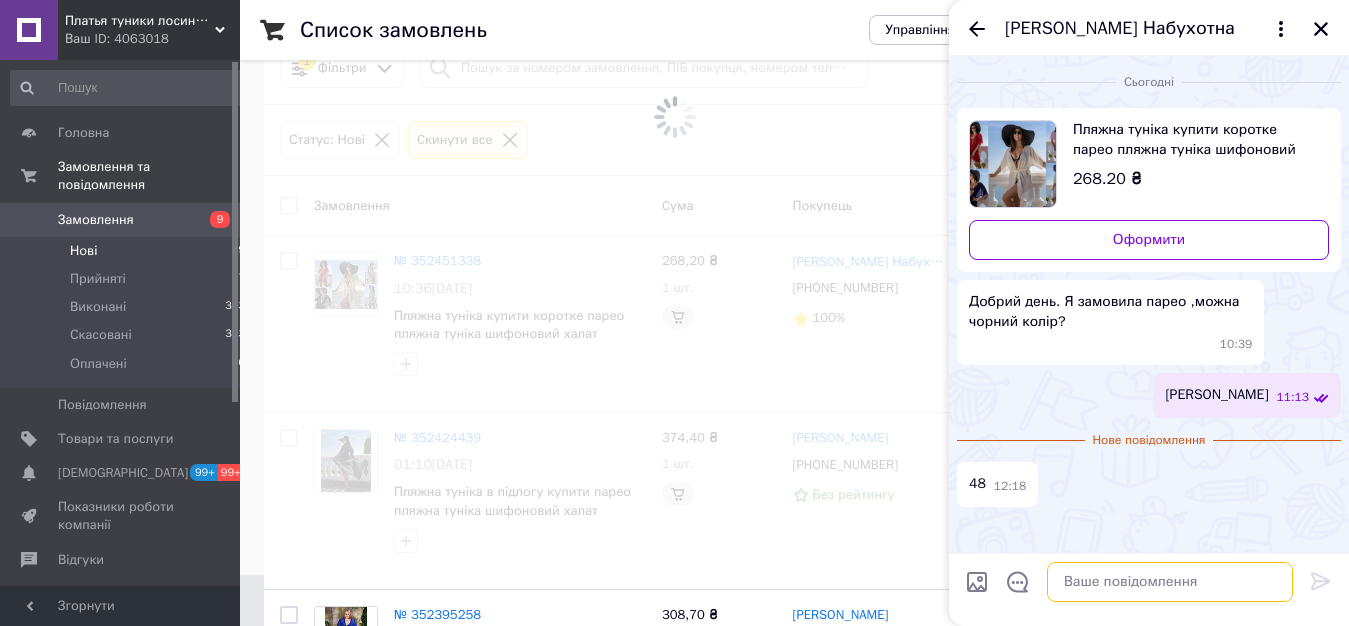 click at bounding box center [1170, 582] 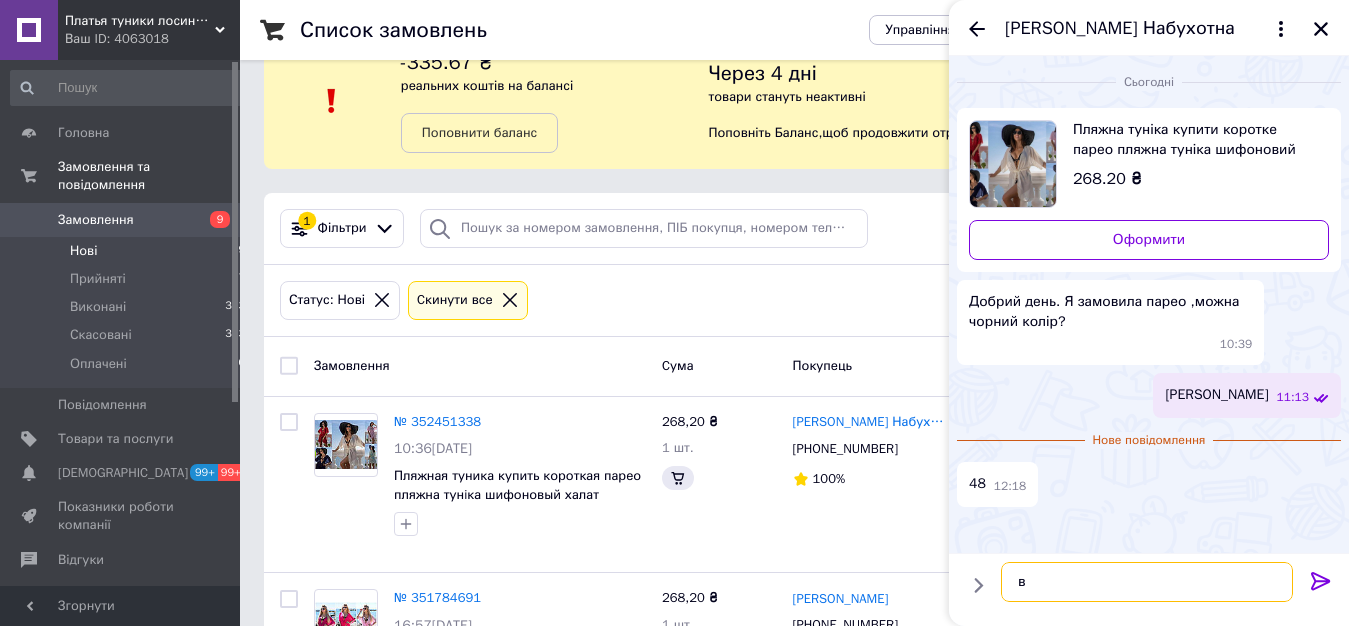 scroll, scrollTop: 0, scrollLeft: 0, axis: both 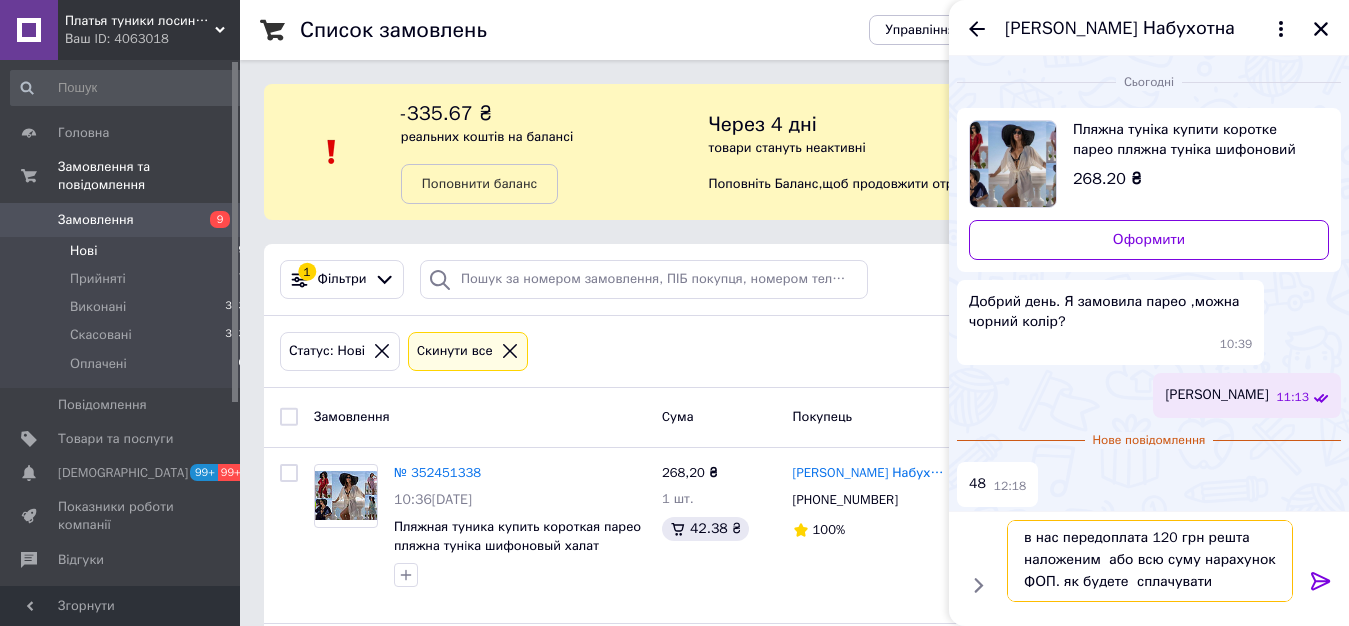 type on "в нас передоплата 120 грн решта наложеним  або всю суму нарахунок ФОП. як будете  сплачувати?" 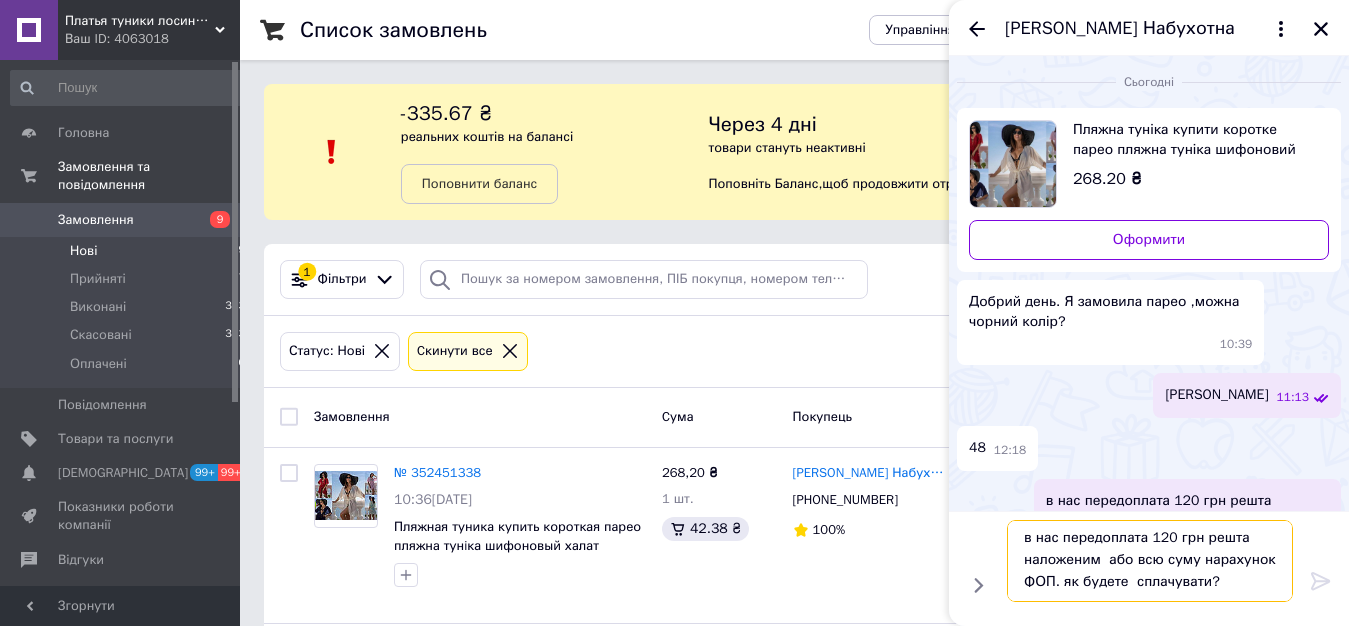 type 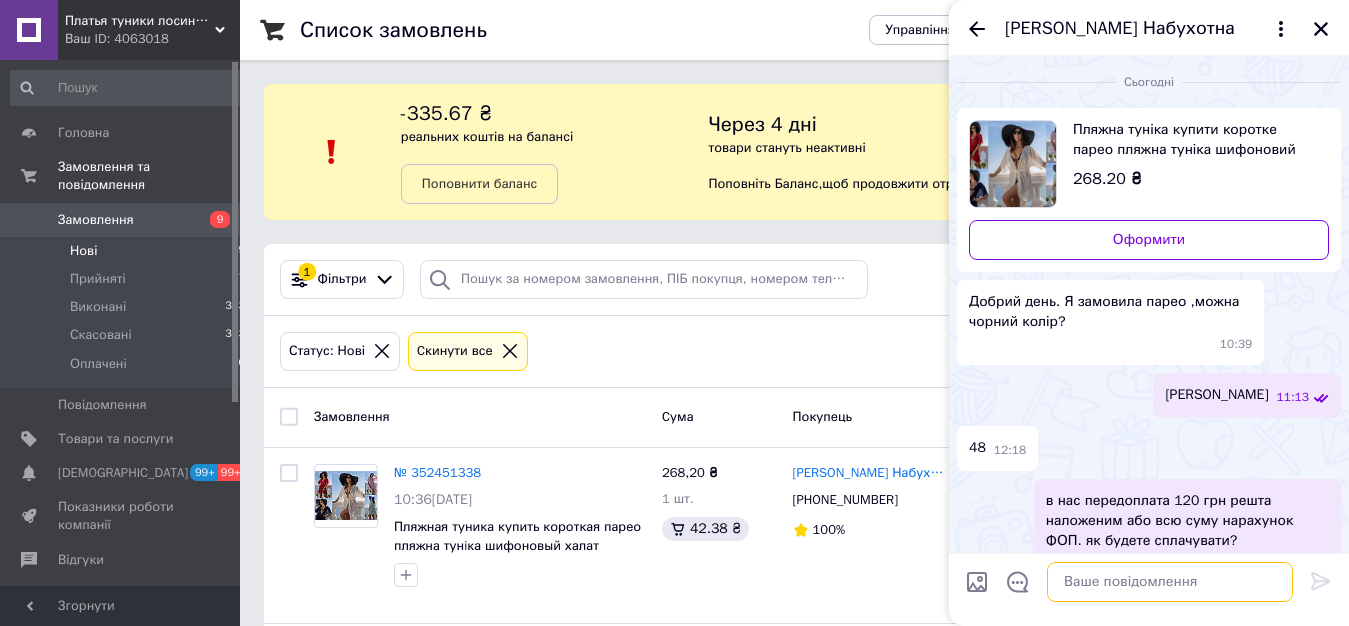 scroll, scrollTop: 0, scrollLeft: 0, axis: both 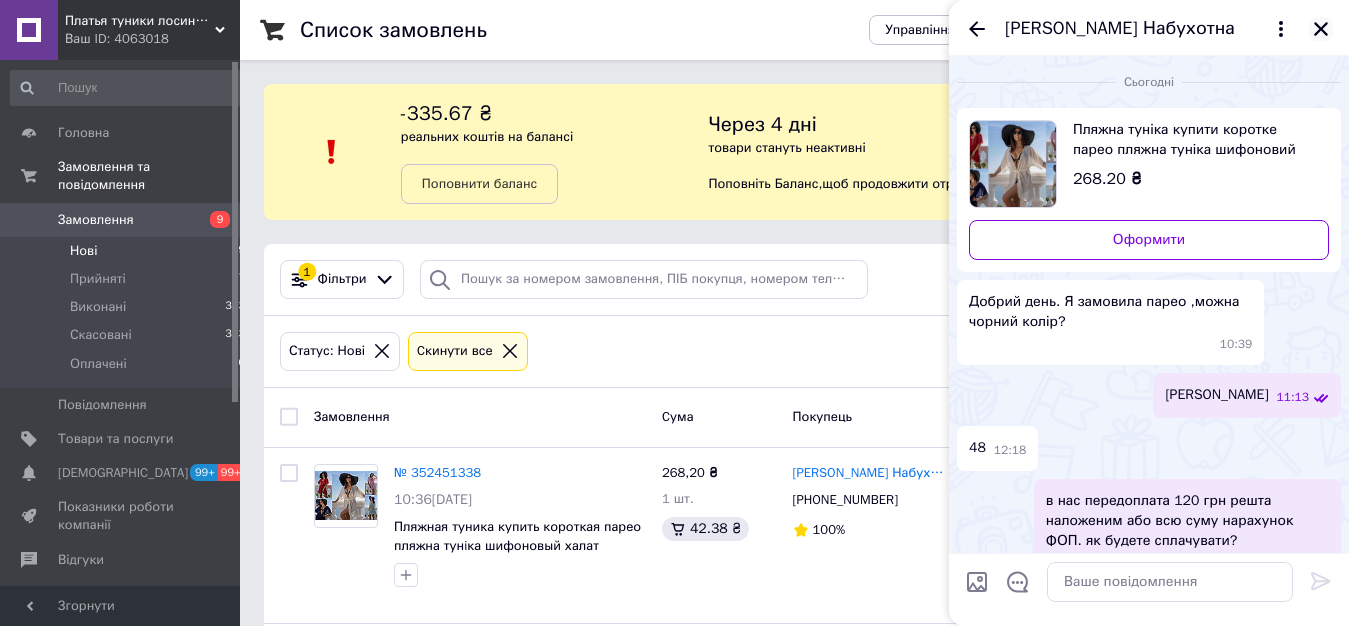 click 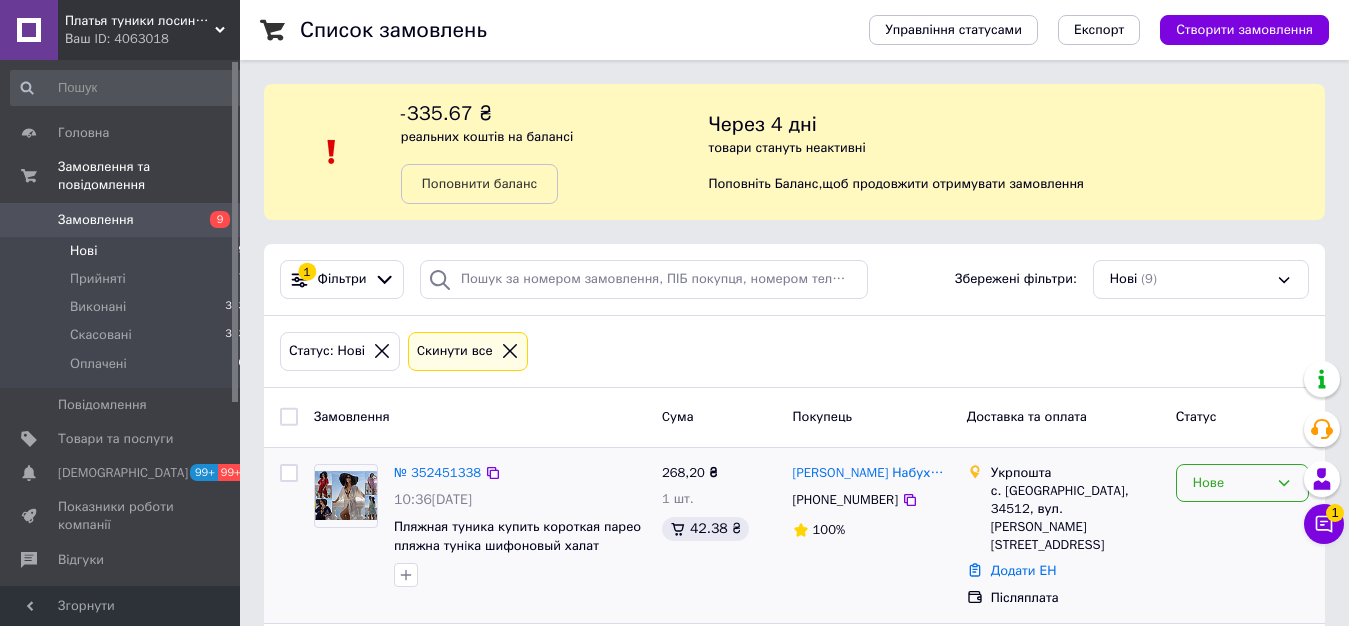 click on "Нове" at bounding box center (1230, 483) 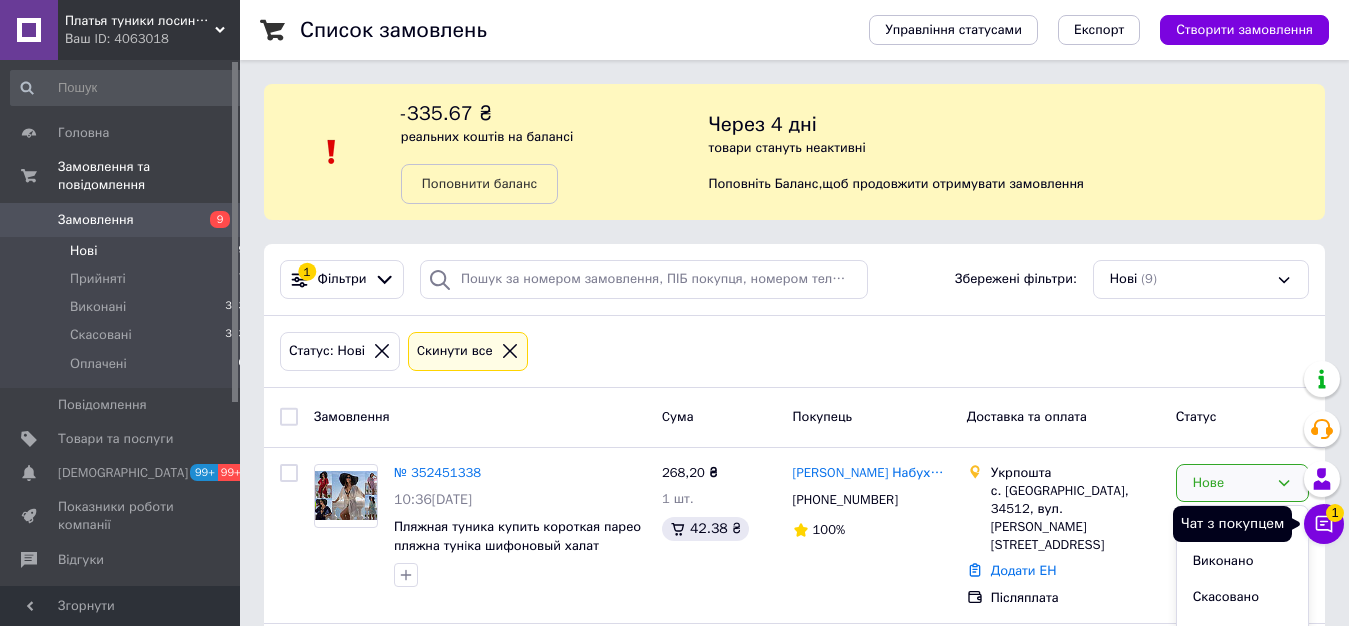 click 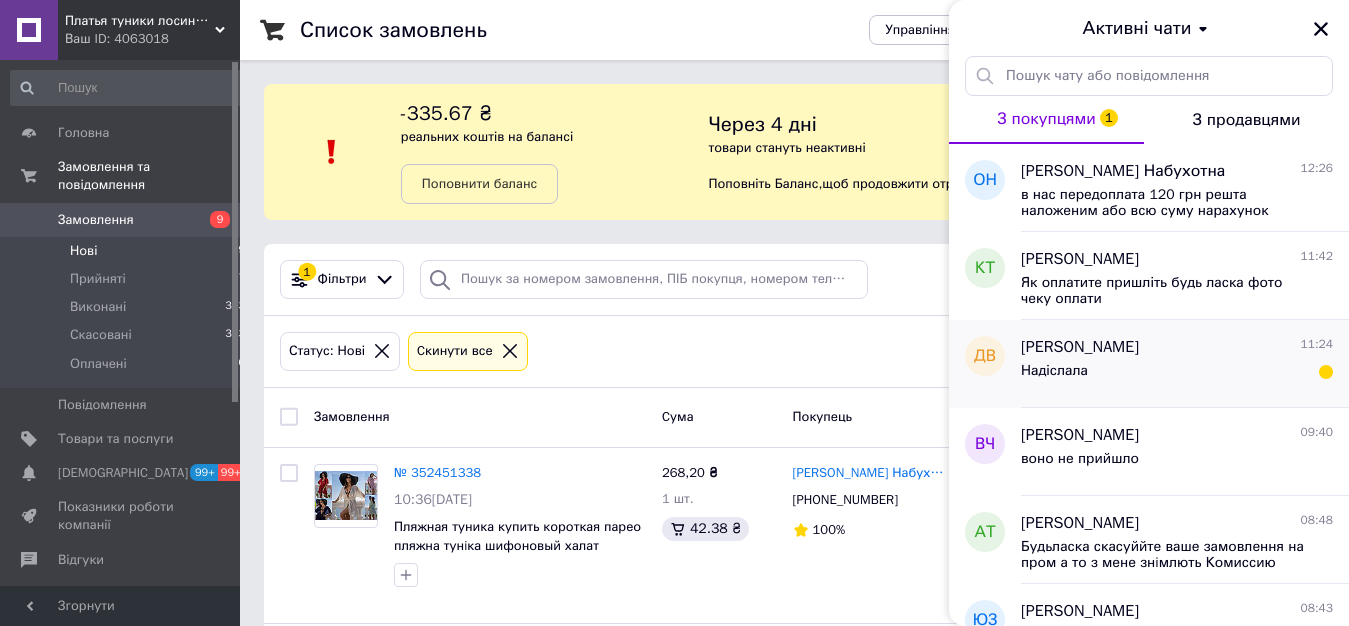 click on "ДВ" at bounding box center (985, 364) 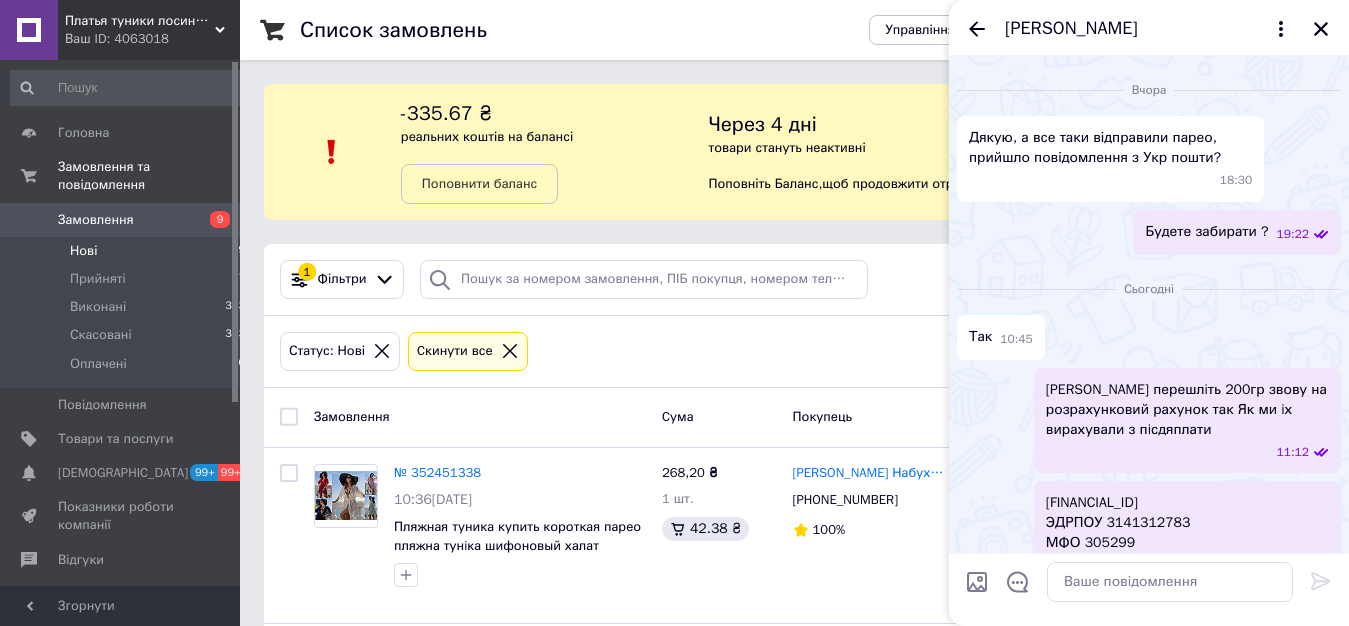 scroll, scrollTop: 2165, scrollLeft: 0, axis: vertical 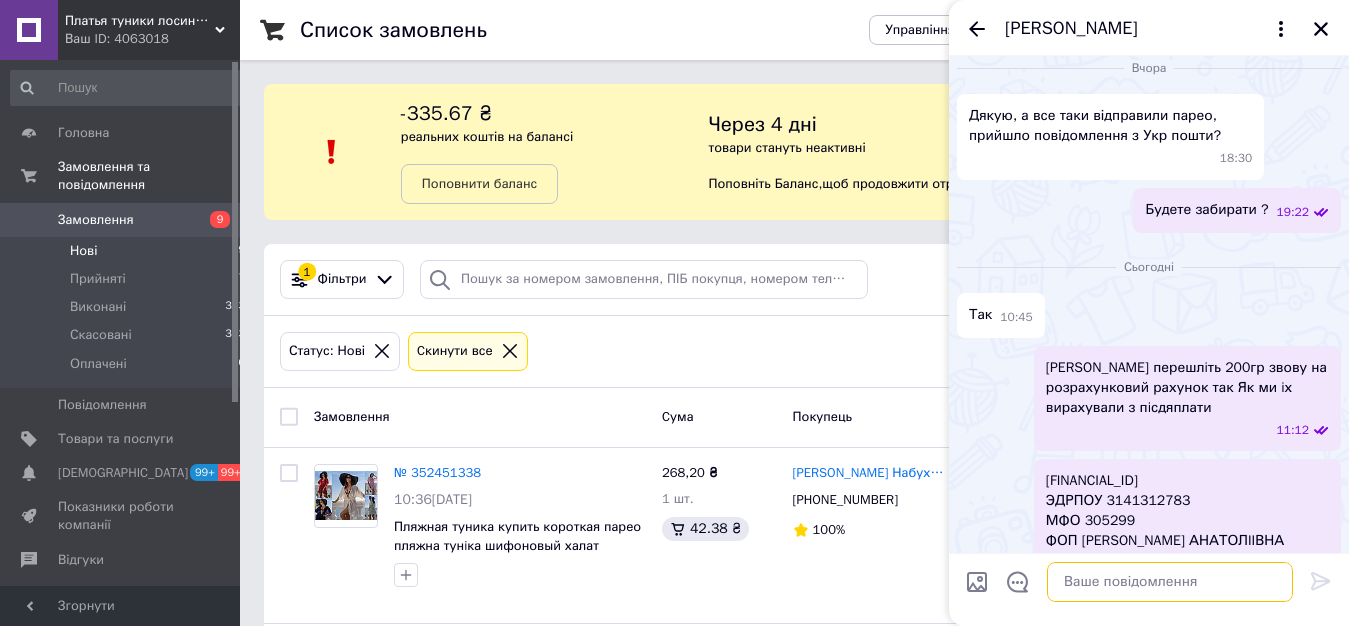 click at bounding box center [1170, 582] 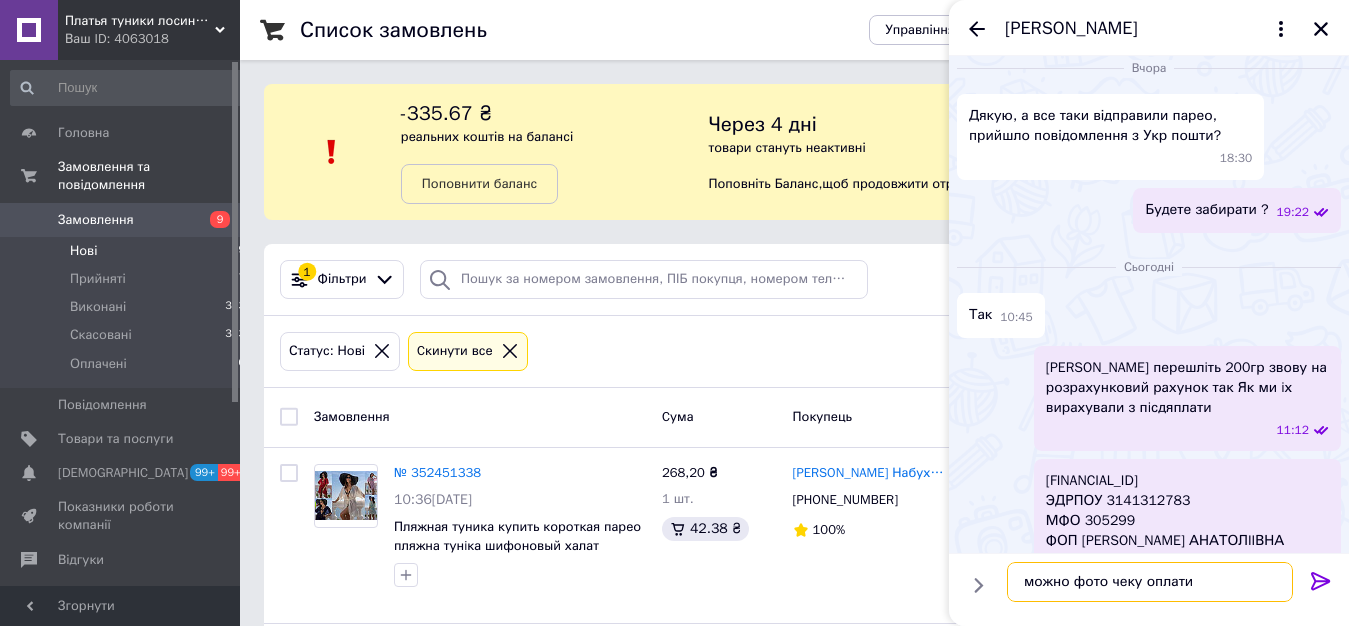 type on "можно фото чеку оплати?" 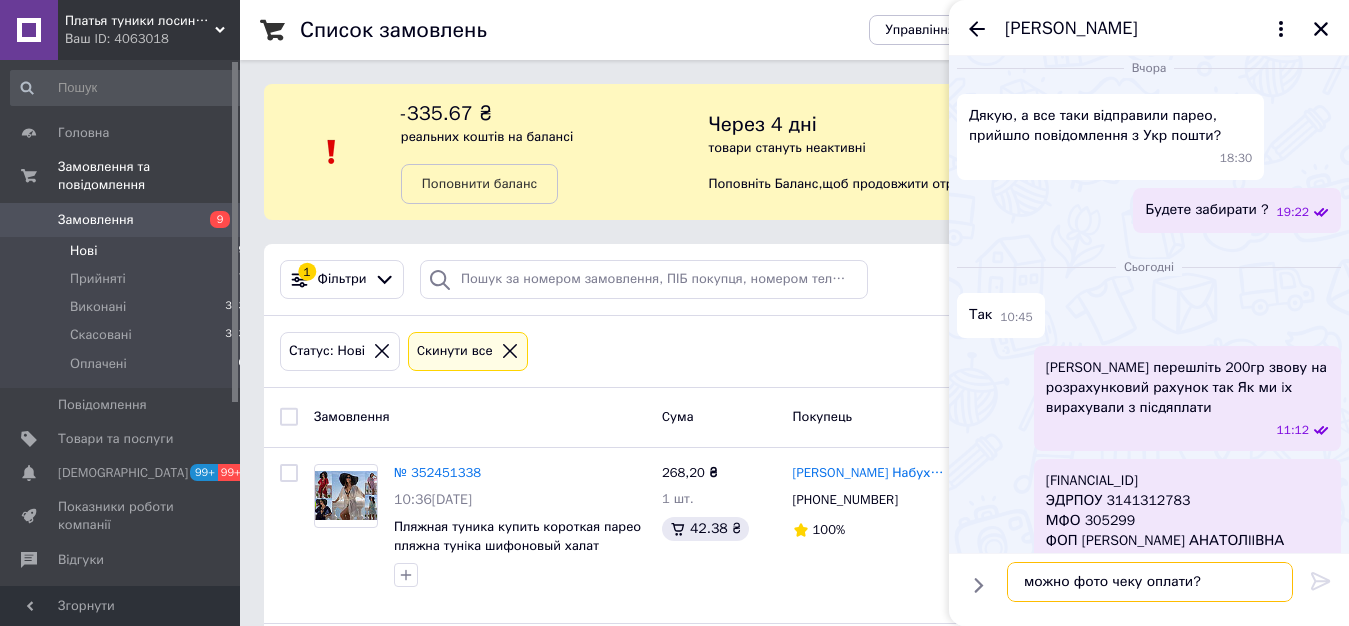 type 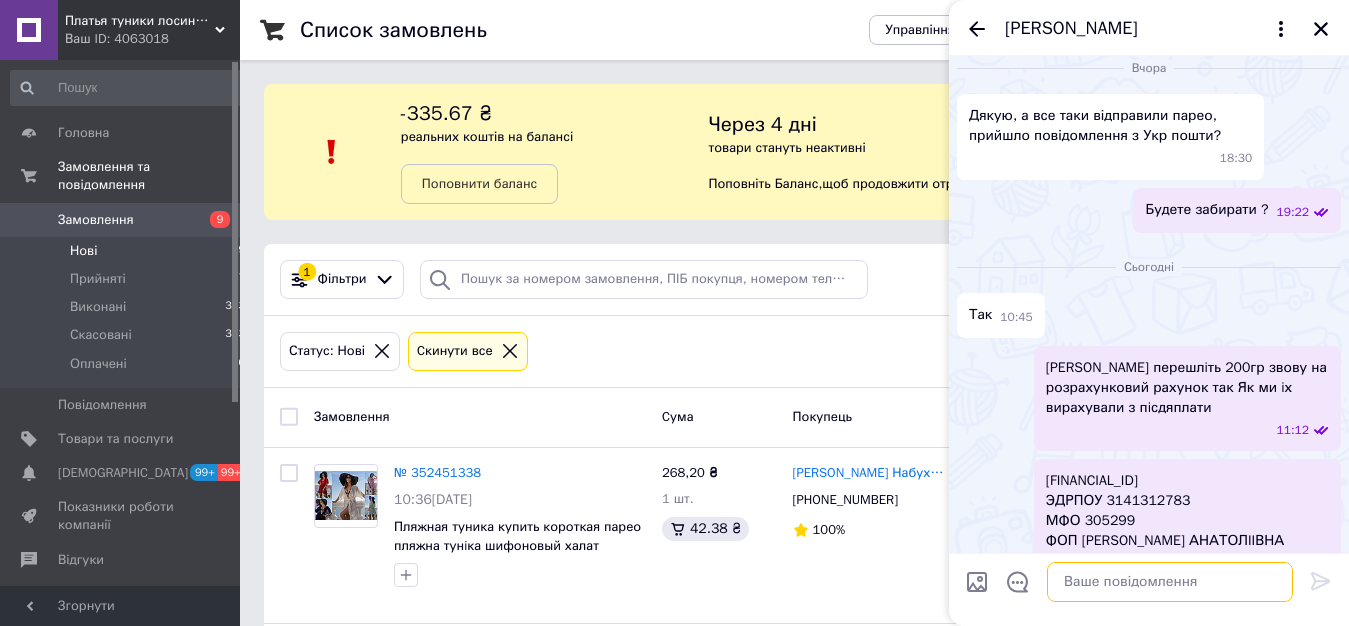 scroll, scrollTop: 2218, scrollLeft: 0, axis: vertical 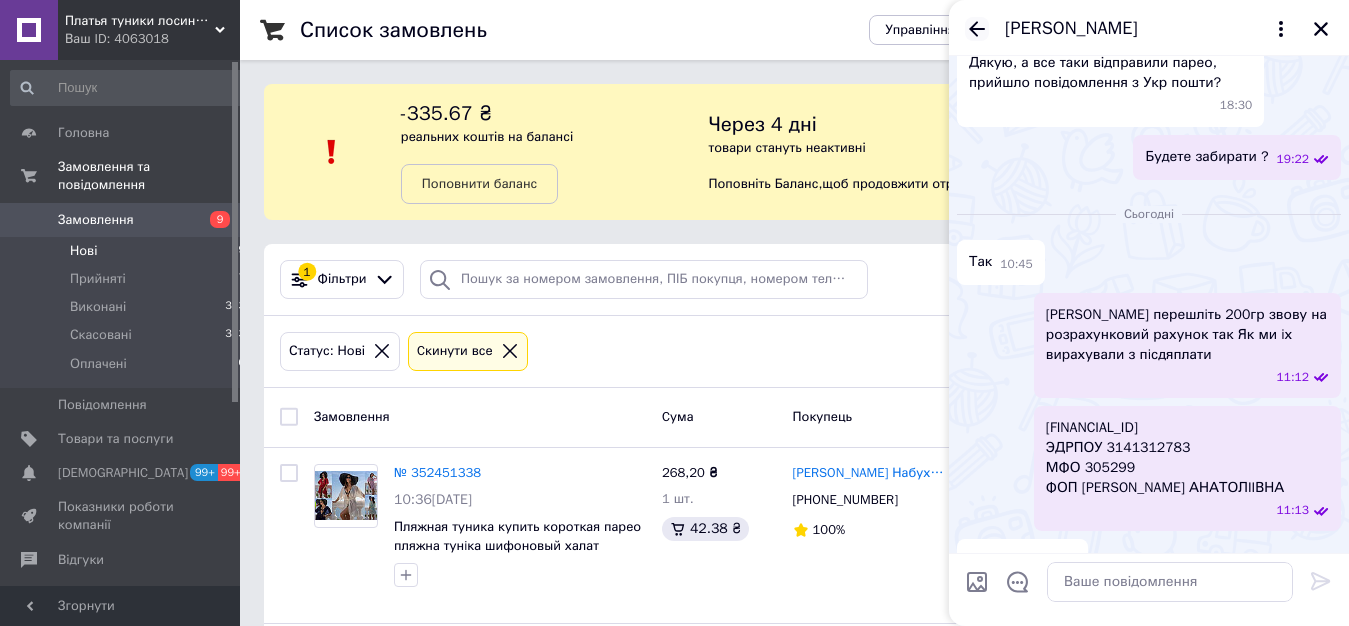 click 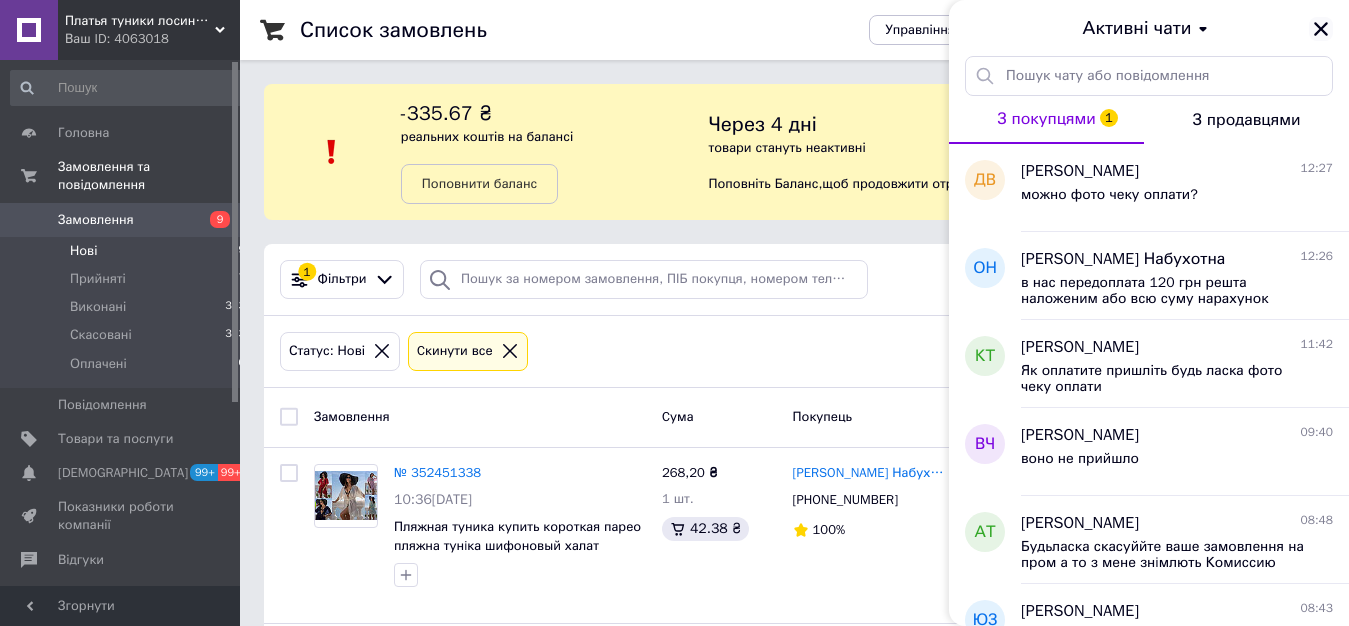 click 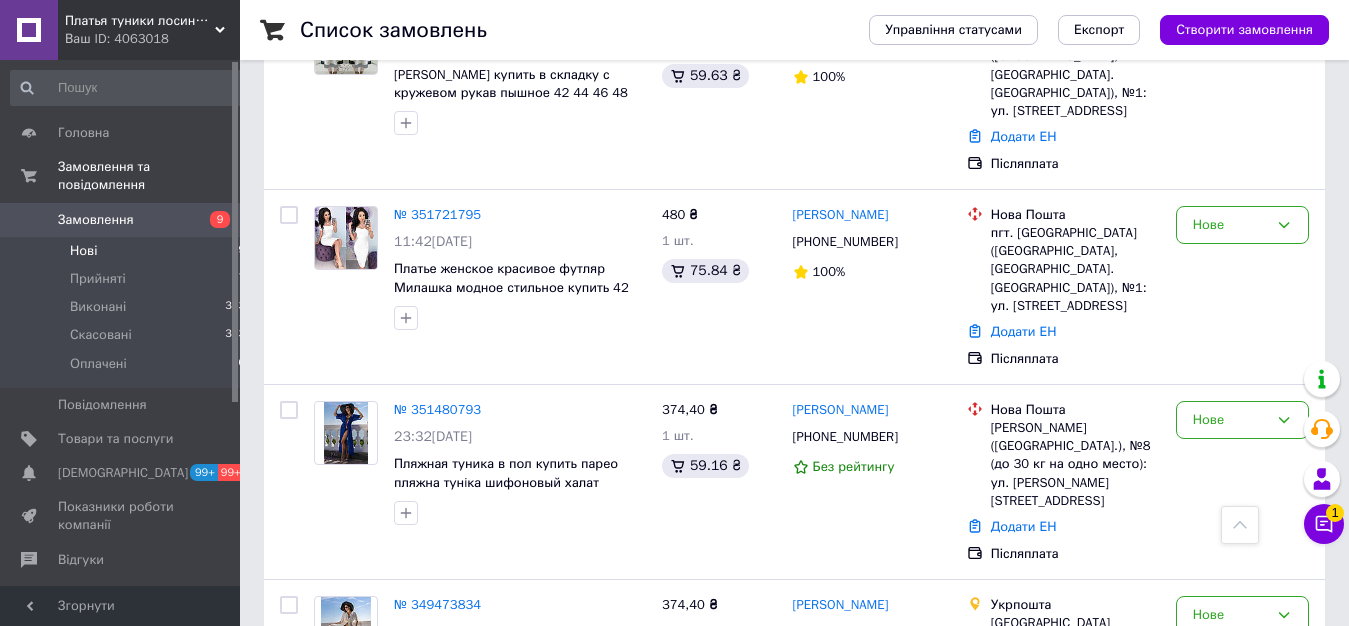 scroll, scrollTop: 1020, scrollLeft: 0, axis: vertical 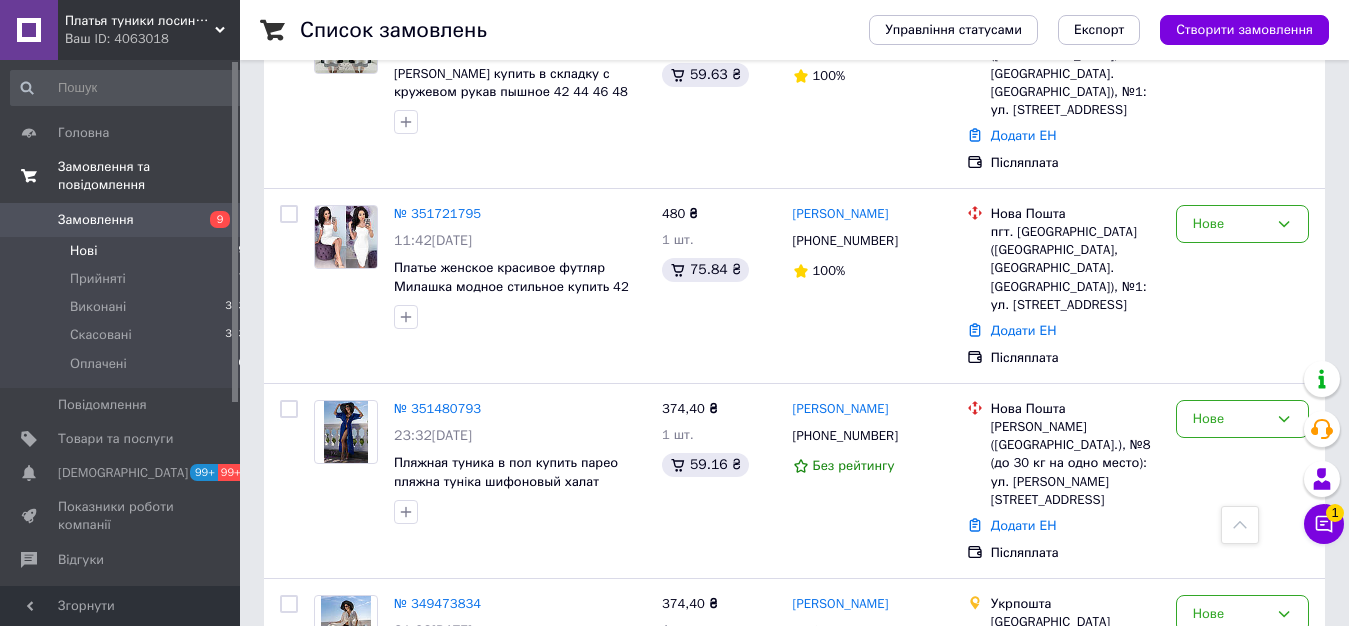 click on "Замовлення та повідомлення" at bounding box center (149, 176) 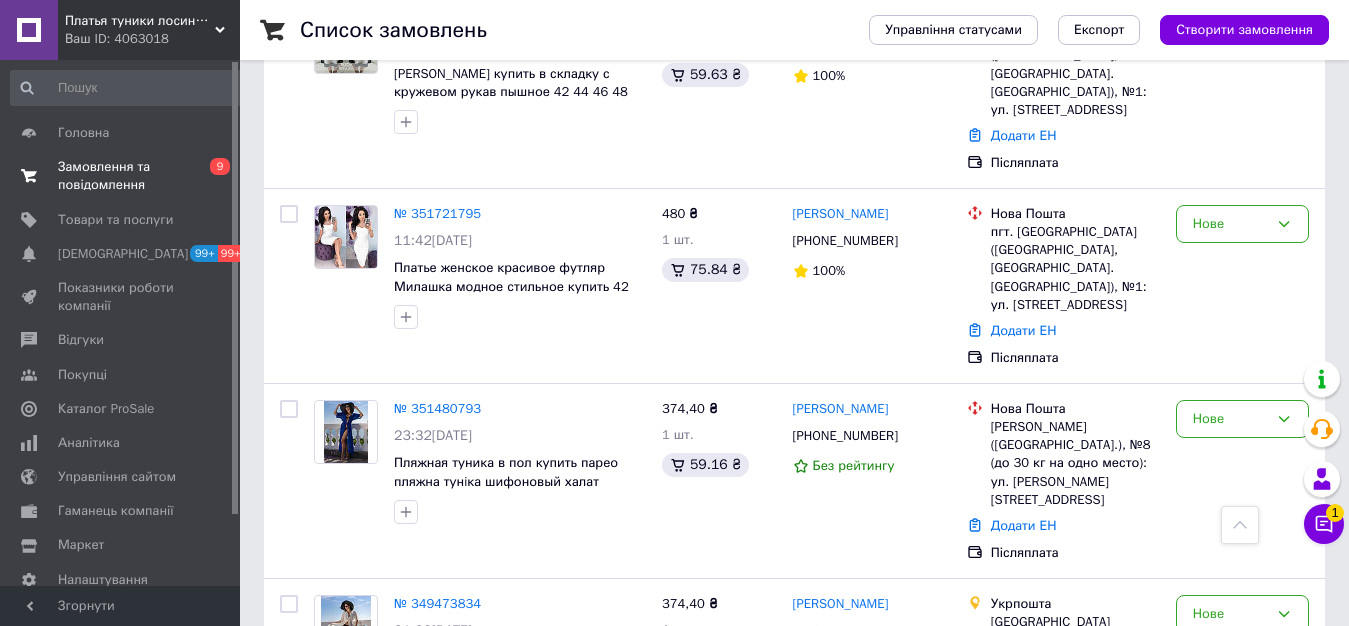 click on "Замовлення та повідомлення" at bounding box center (121, 176) 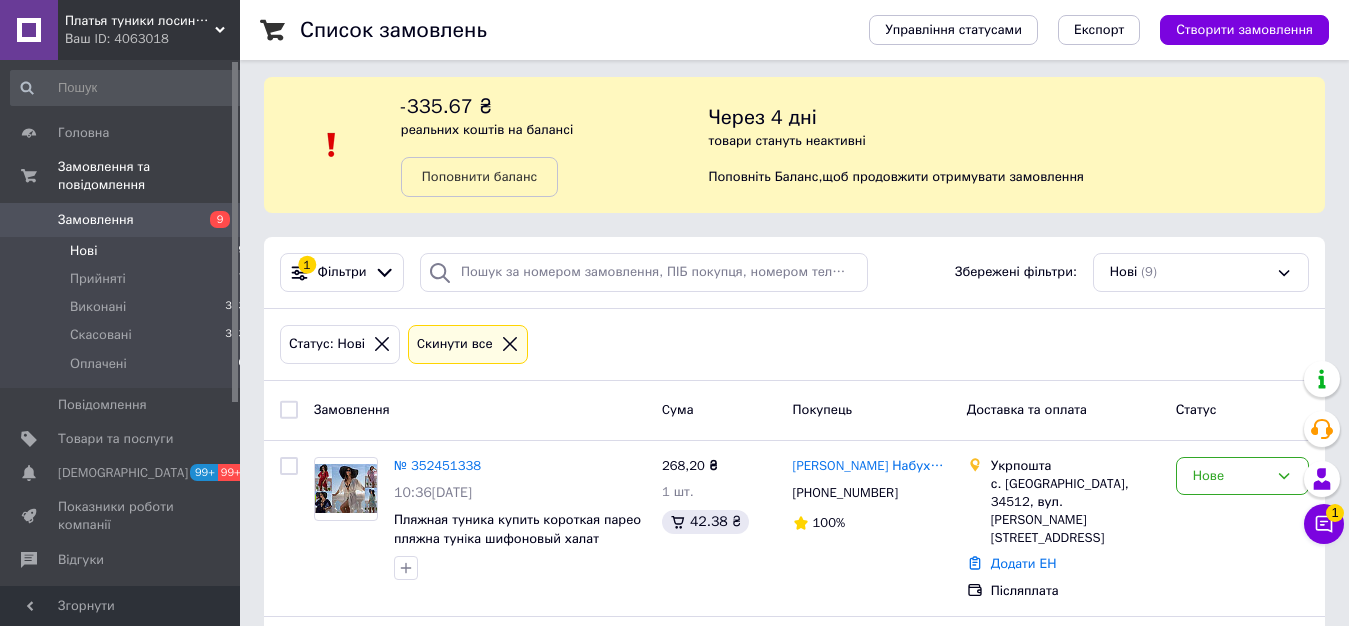 scroll, scrollTop: 0, scrollLeft: 0, axis: both 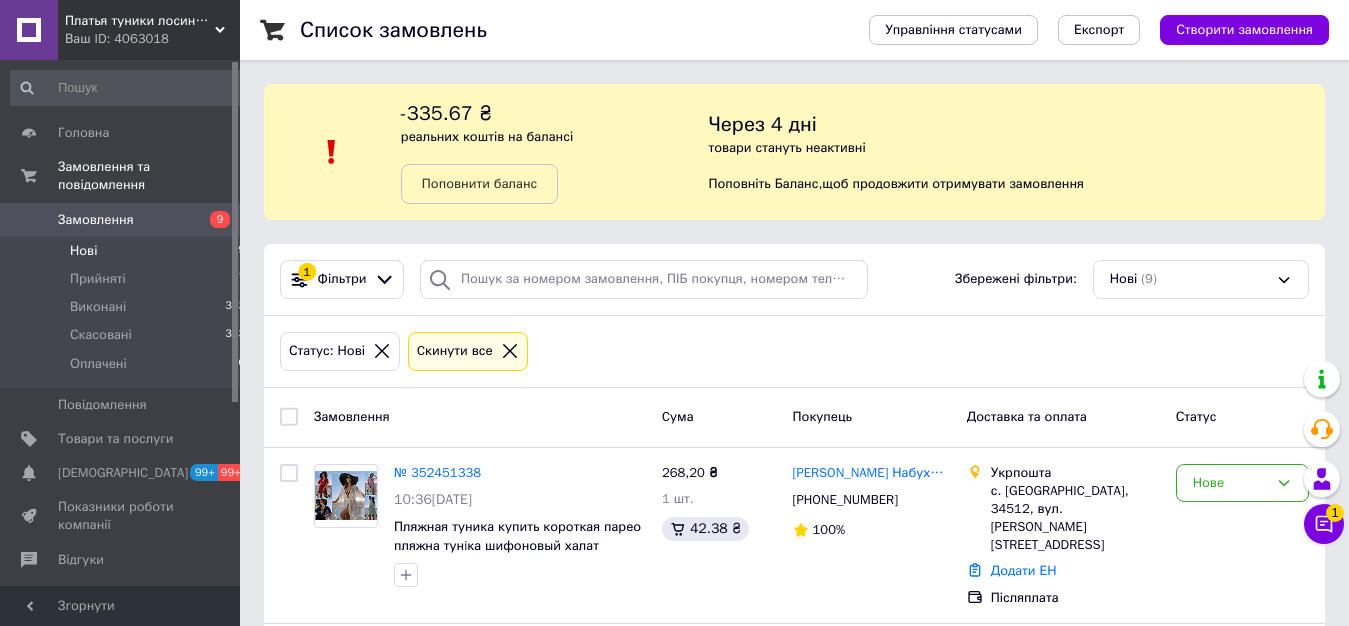 click 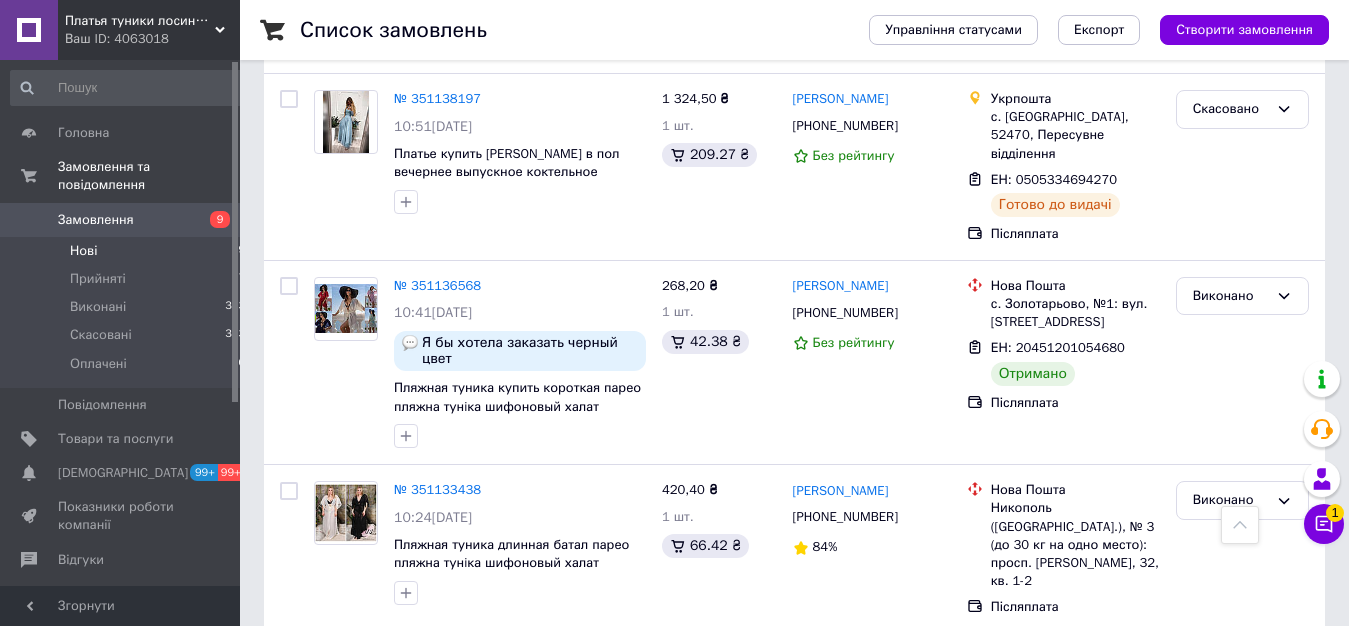 scroll, scrollTop: 17423, scrollLeft: 0, axis: vertical 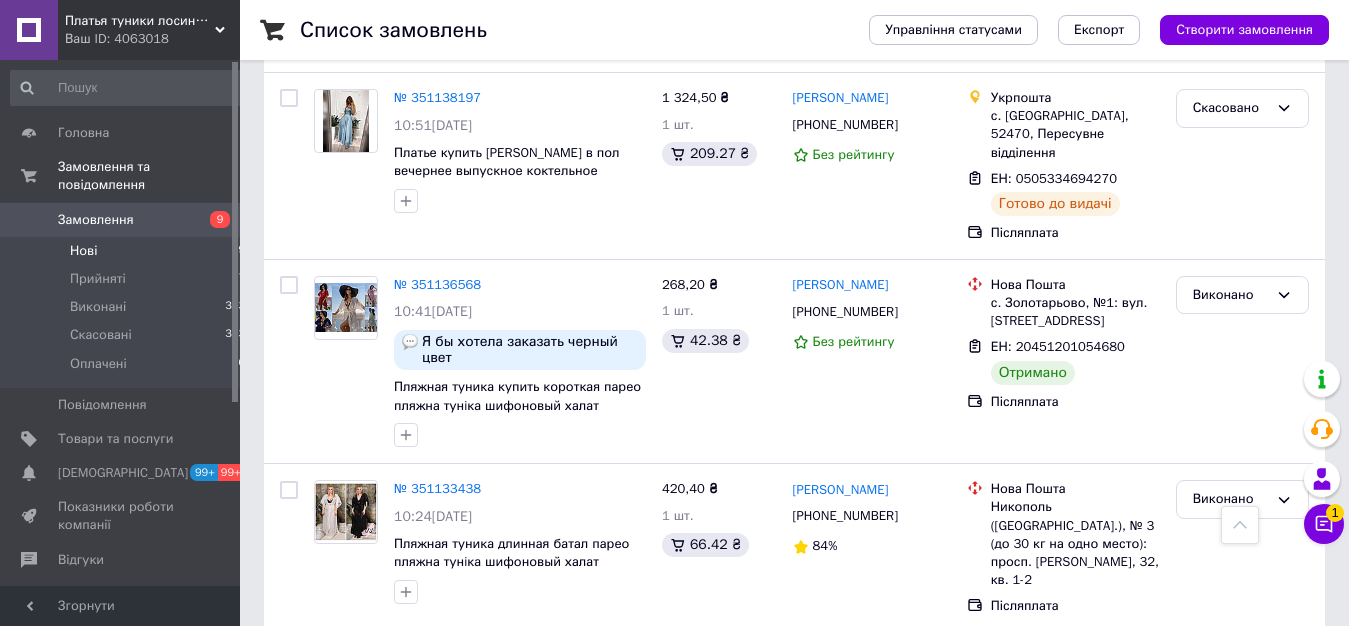 click on "Ваш ID: 4063018" at bounding box center (152, 39) 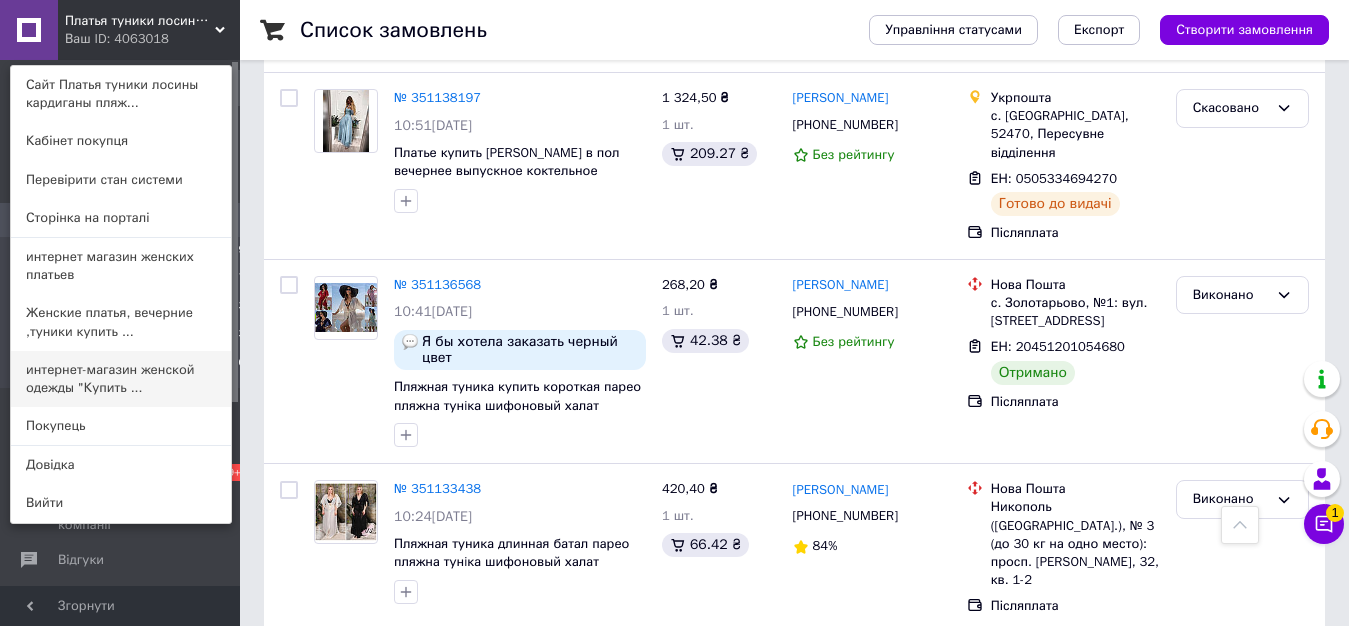 click on "интернет-магазин женской одежды "Купить ..." at bounding box center [121, 379] 